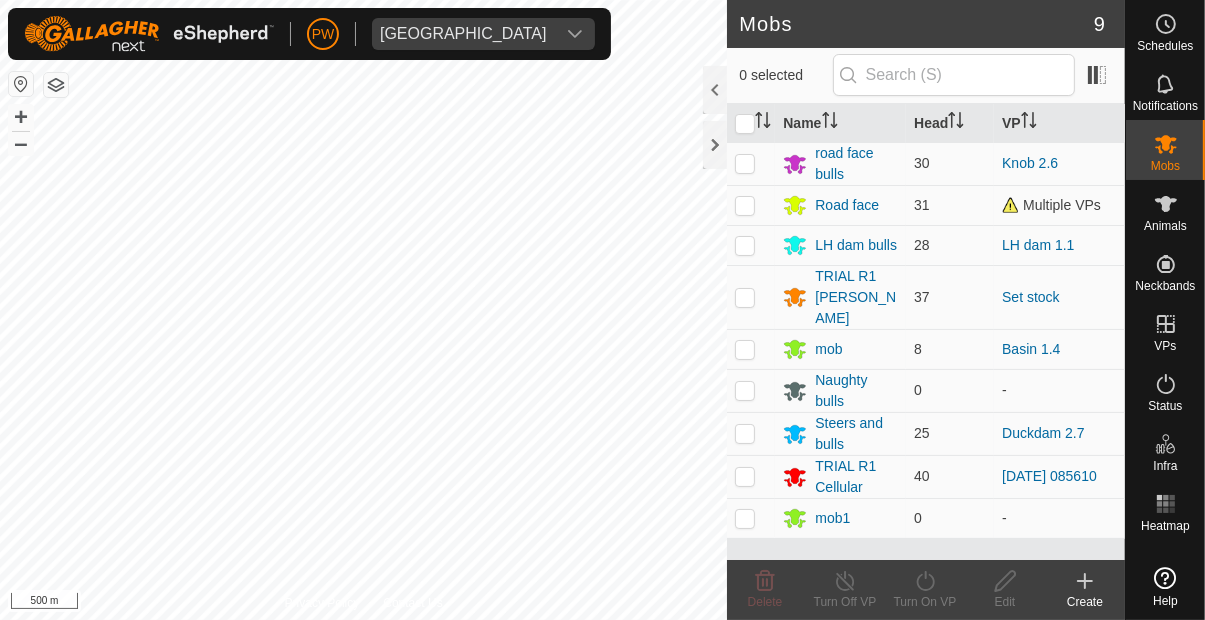 scroll, scrollTop: 0, scrollLeft: 0, axis: both 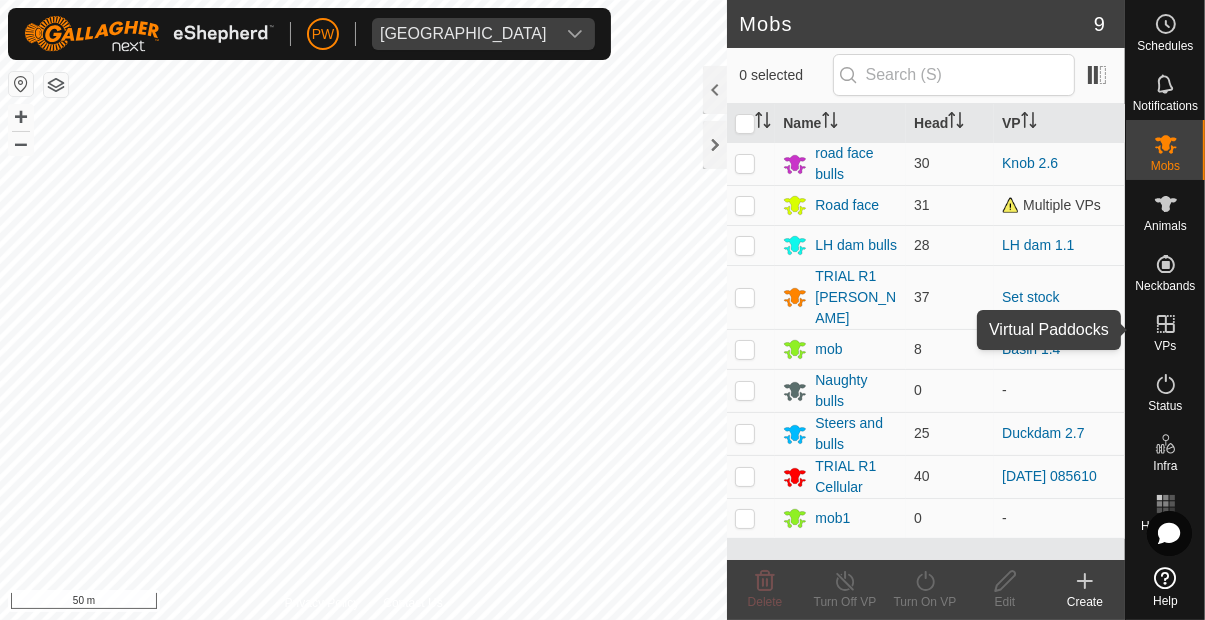 click at bounding box center [1166, 324] 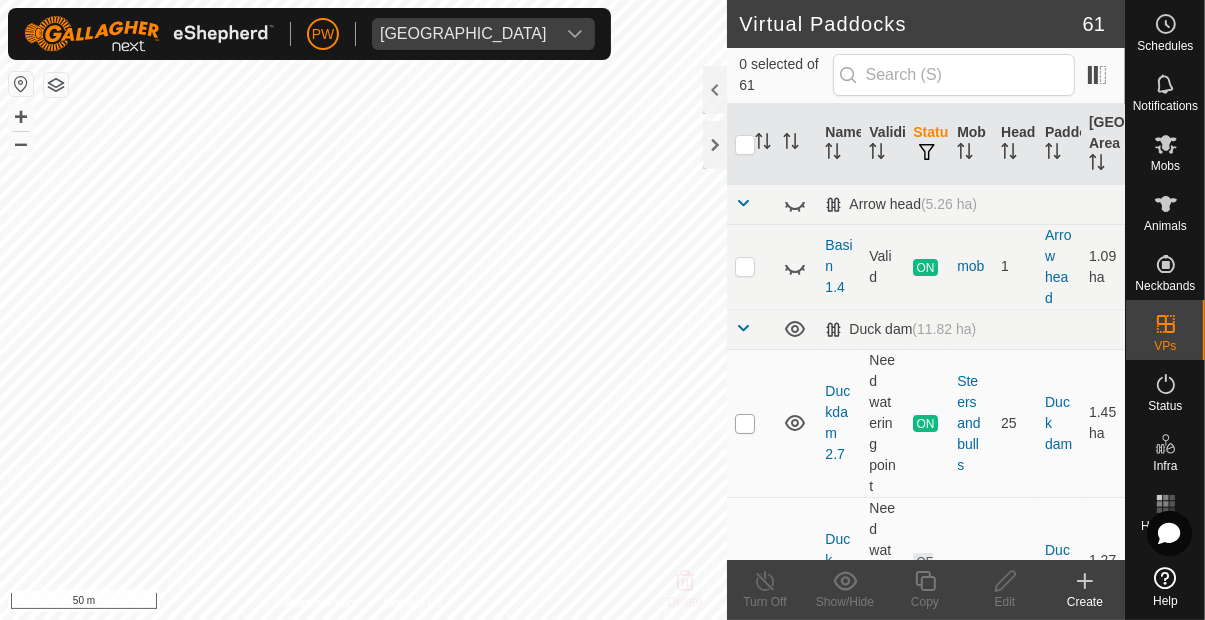 click at bounding box center (745, 424) 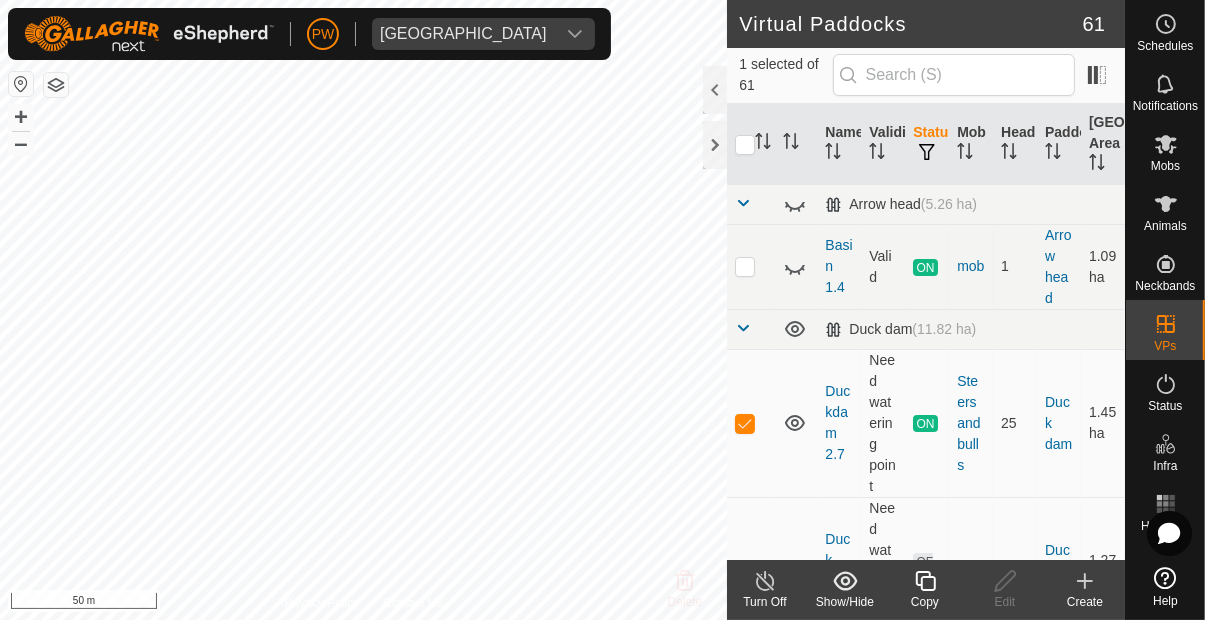 click 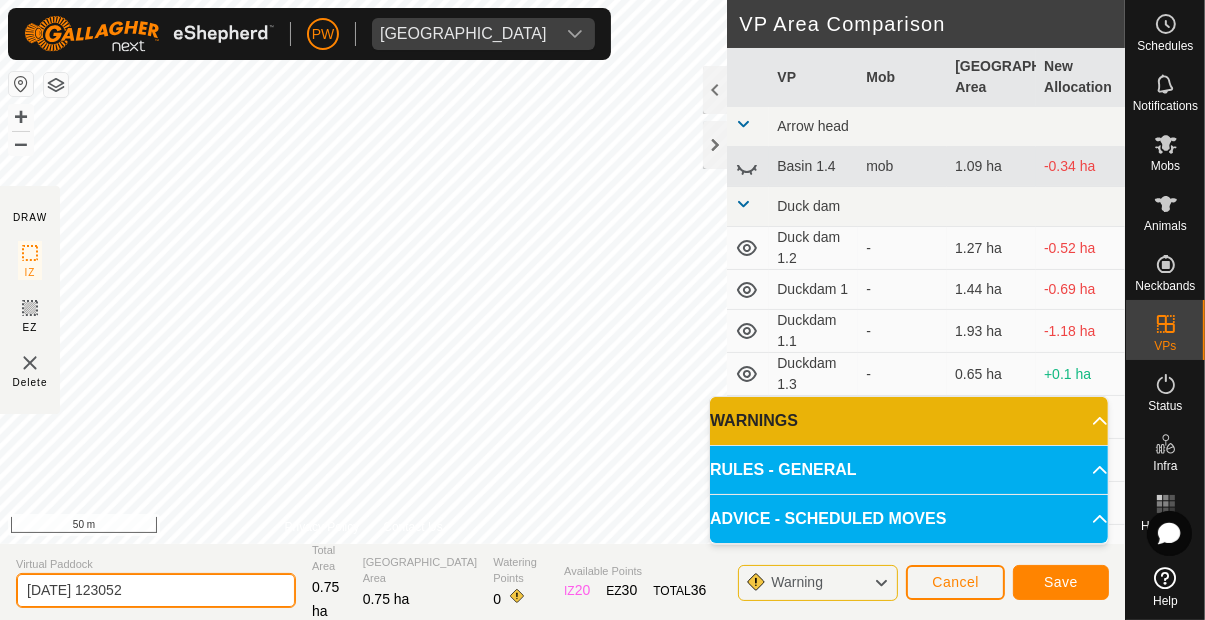 click on "[DATE] 123052" 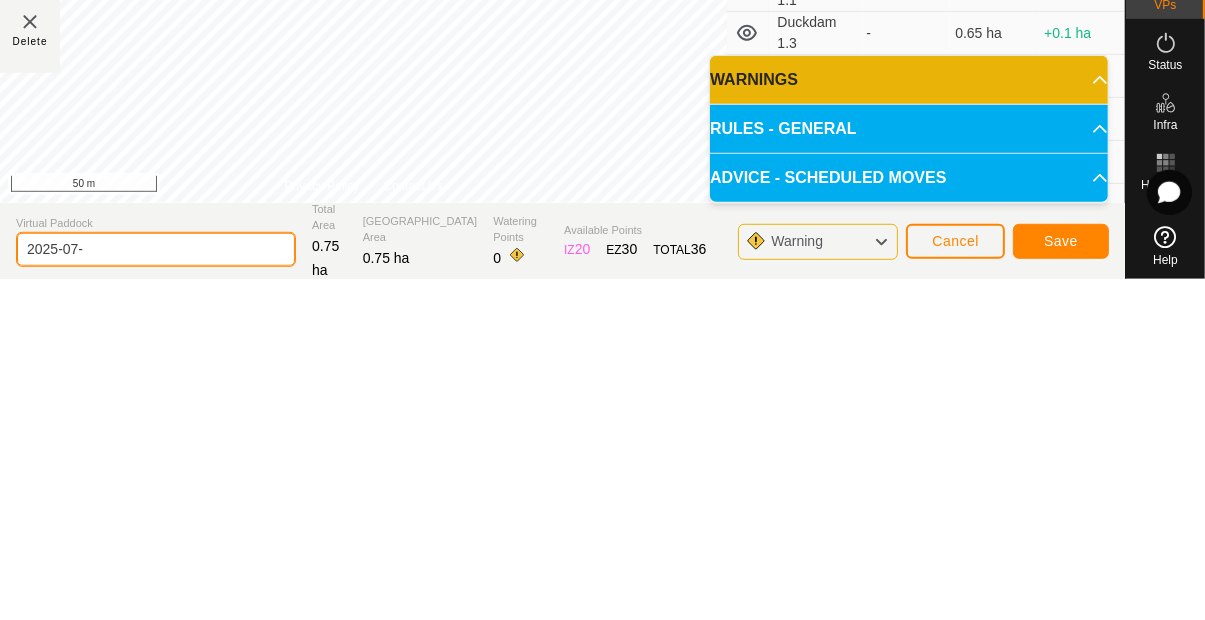 type on "2025-07" 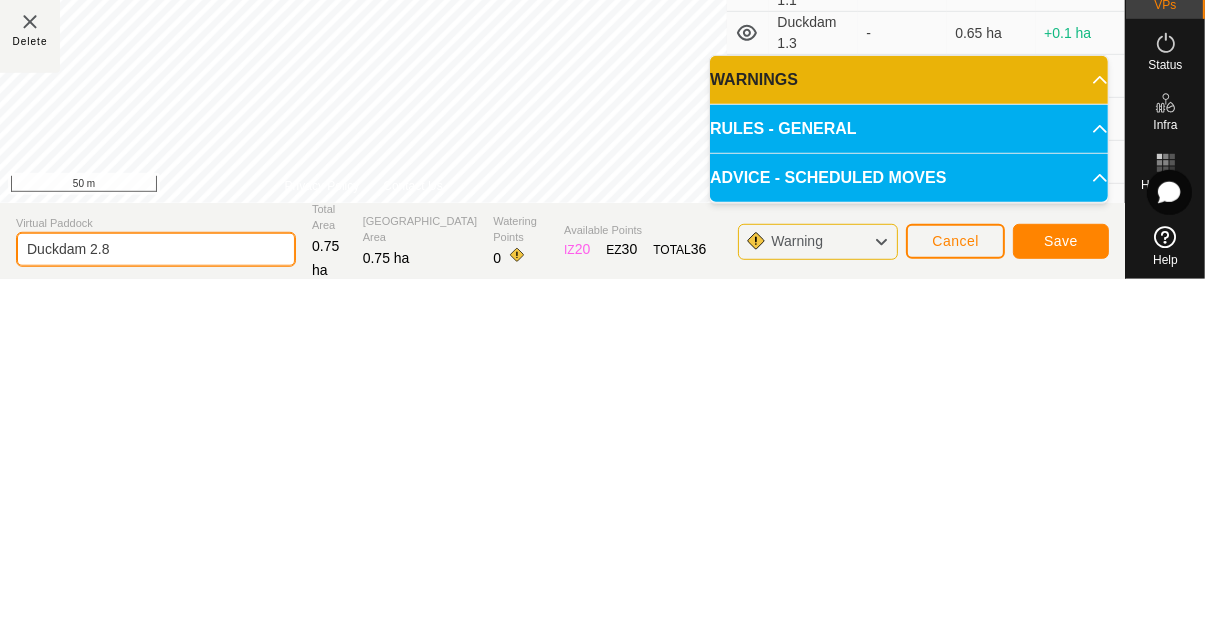 type on "Duckdam 2.8" 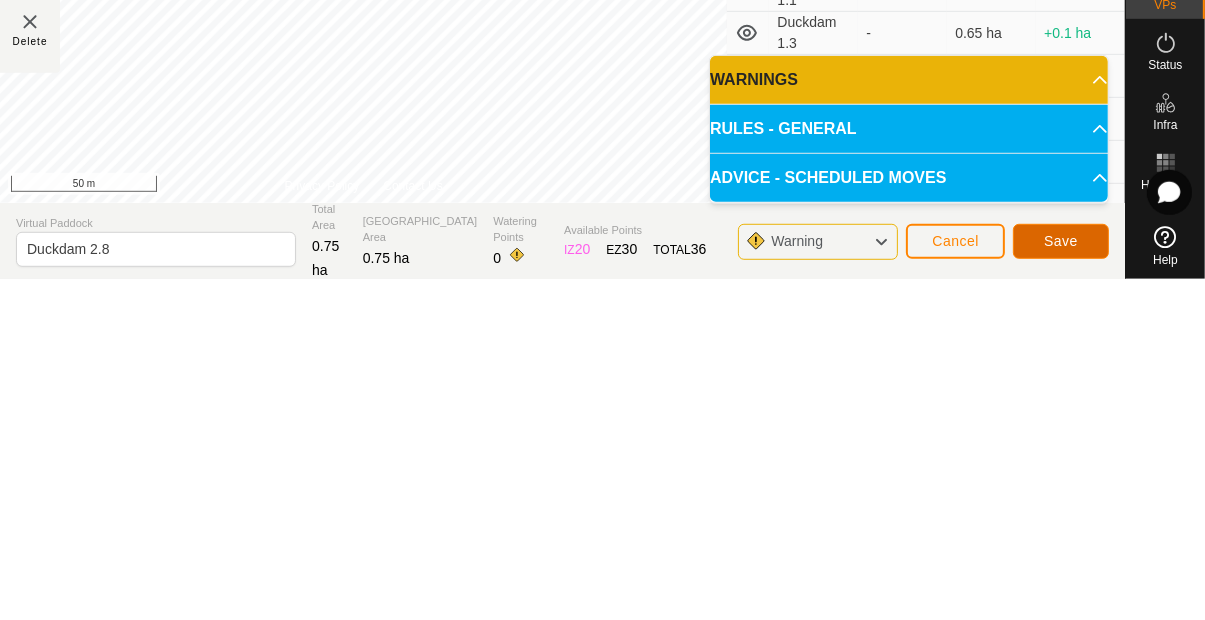 click on "Save" 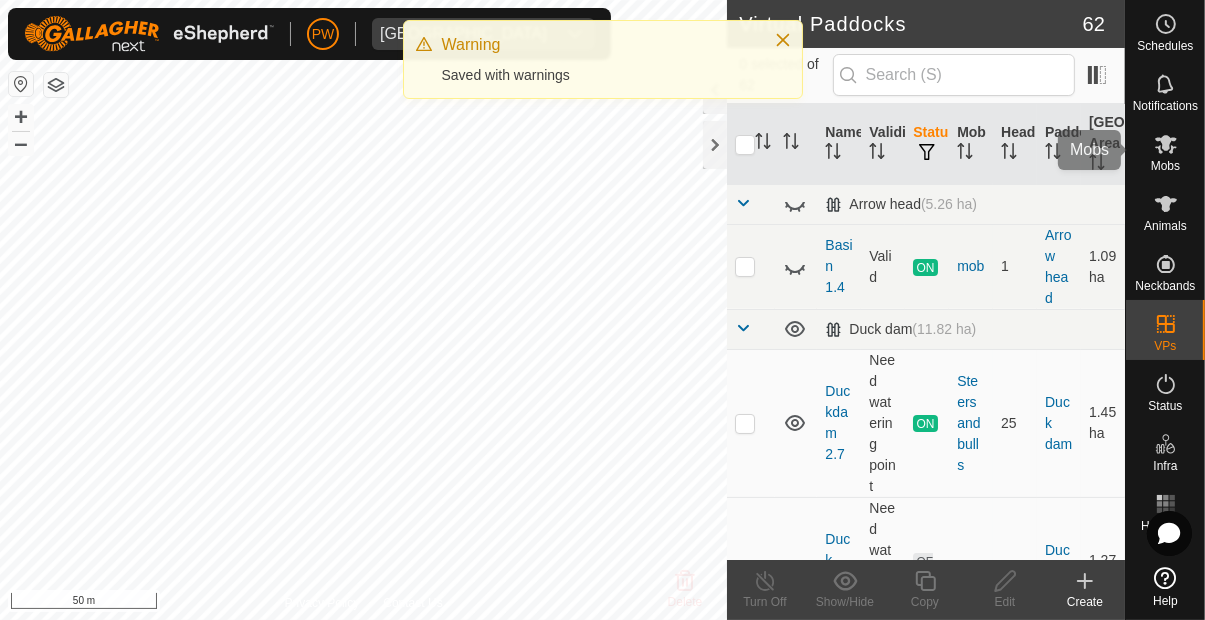 click at bounding box center (1166, 144) 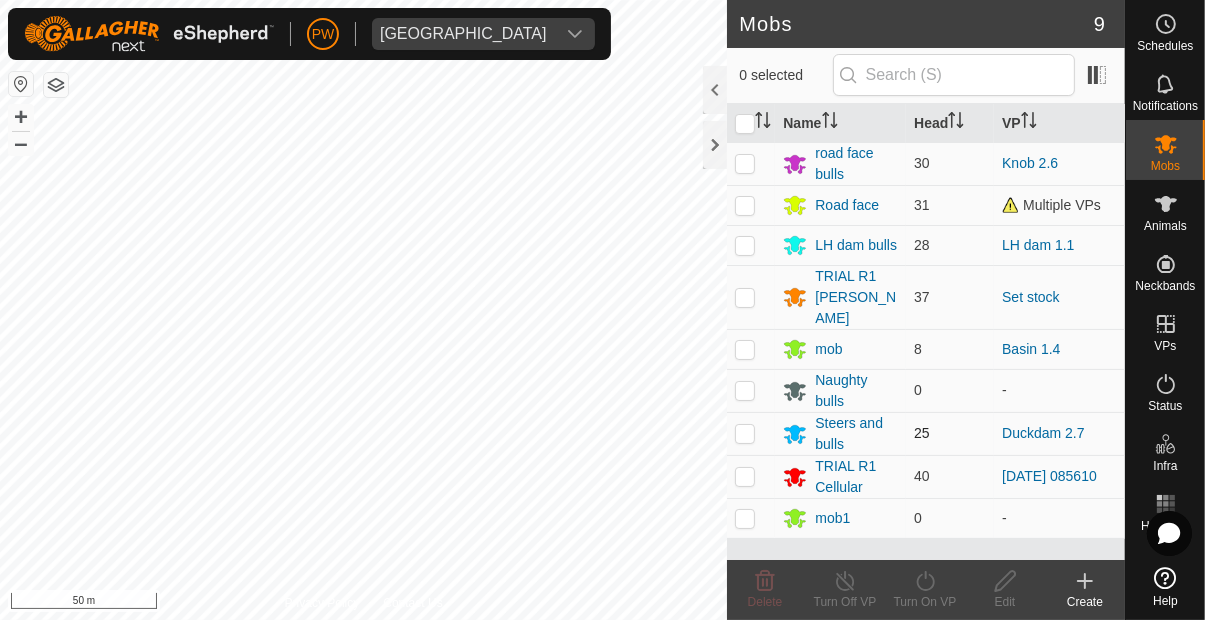 click at bounding box center [745, 433] 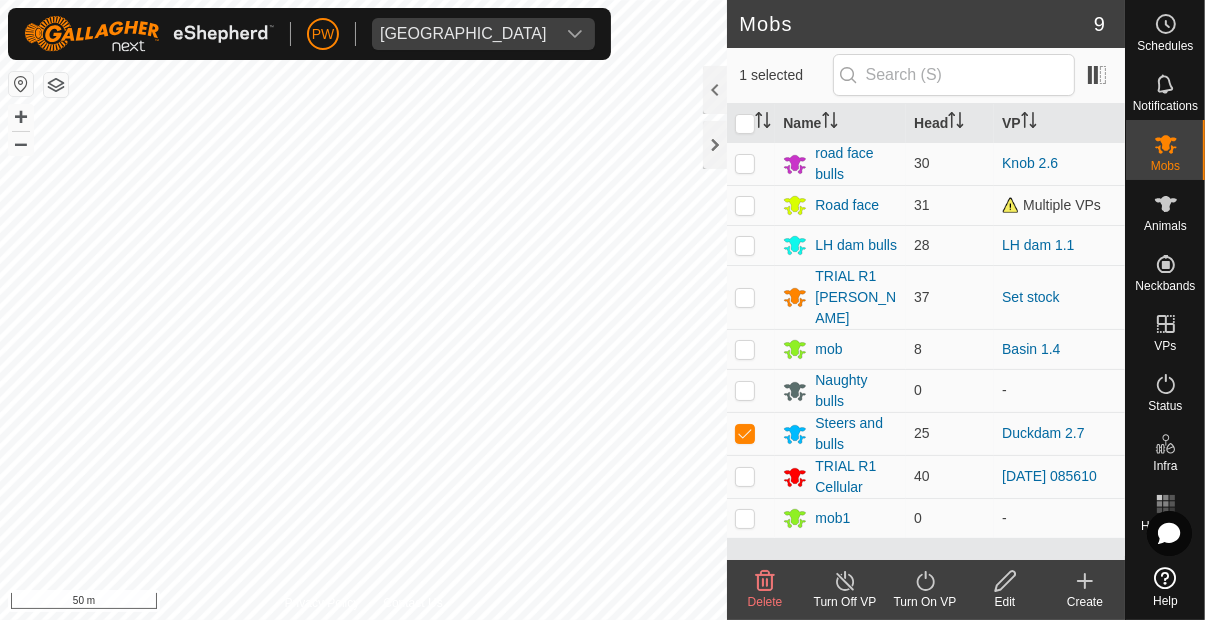 click 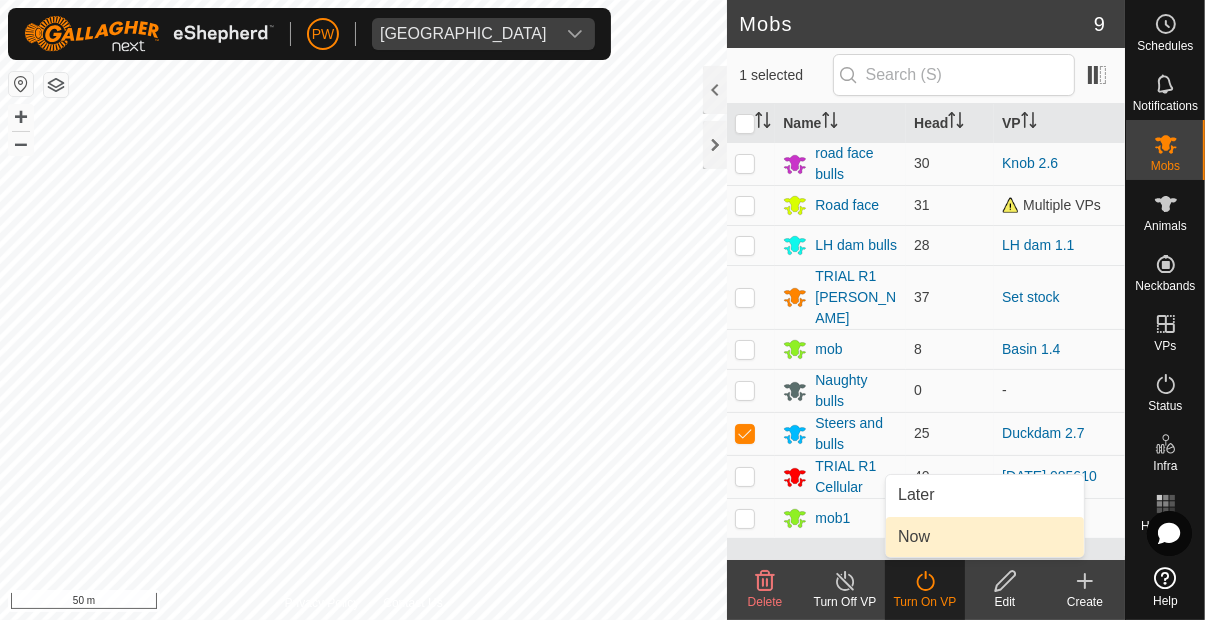 click on "Now" at bounding box center [914, 537] 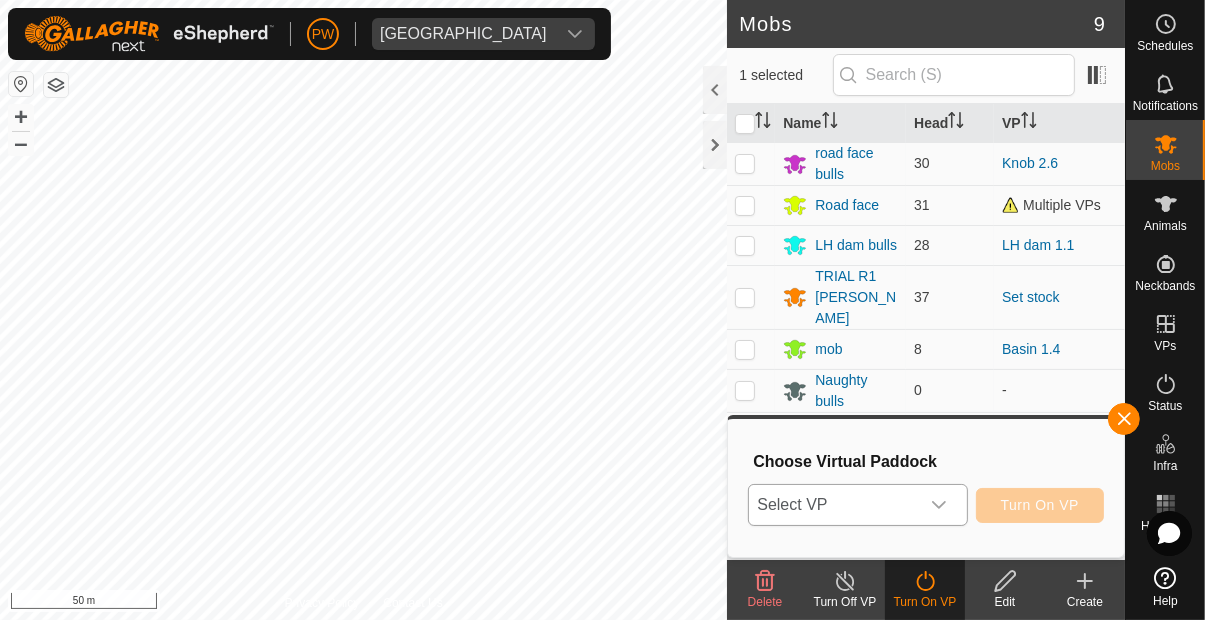 click 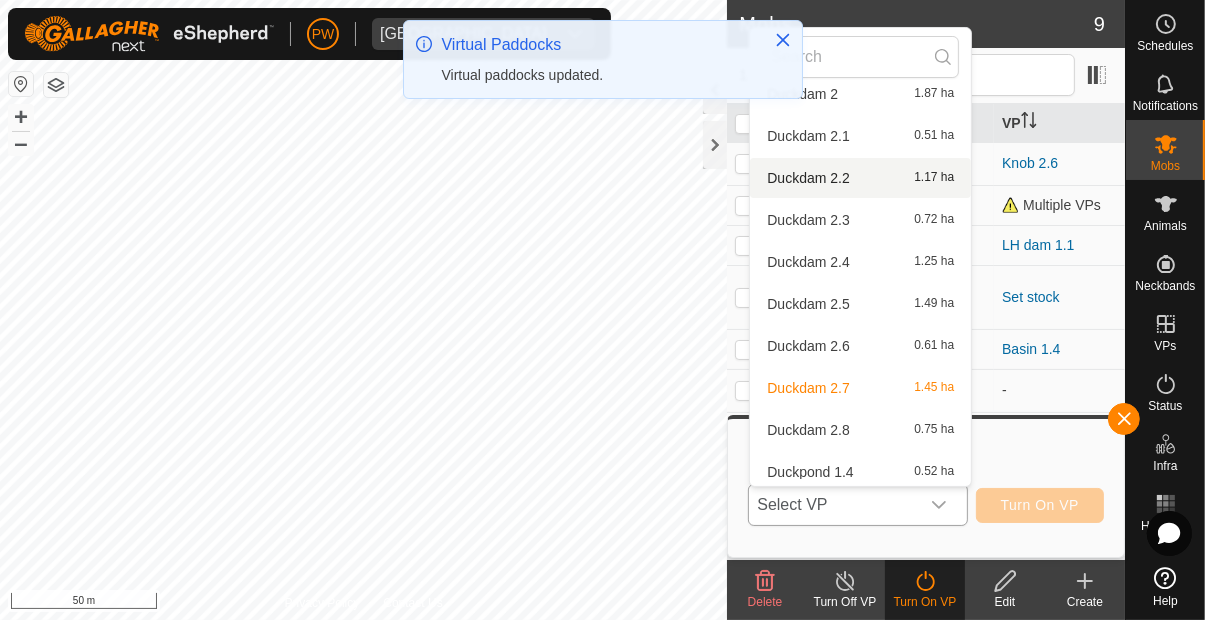 scroll, scrollTop: 574, scrollLeft: 0, axis: vertical 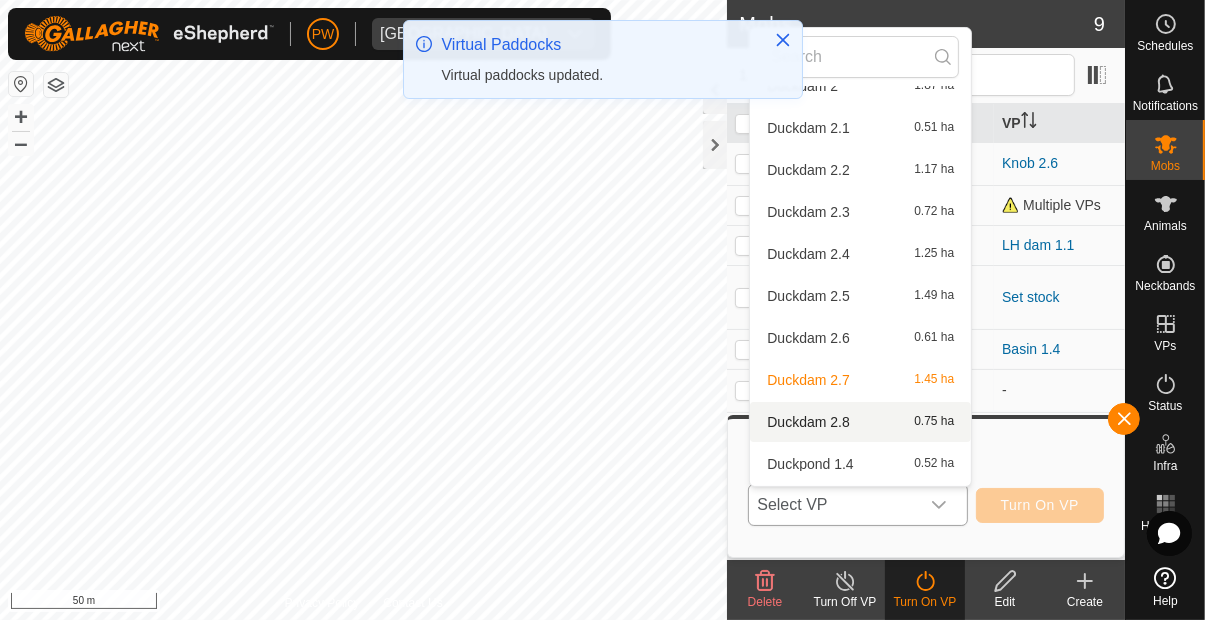 click on "Duckdam 2.8" at bounding box center [808, 422] 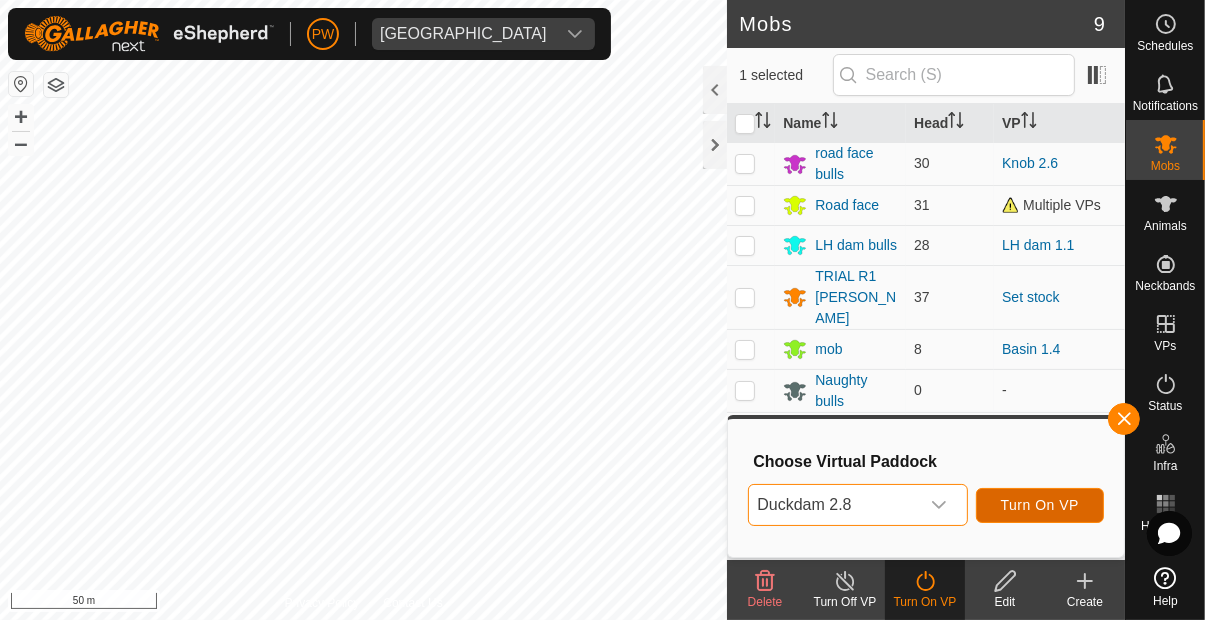 click on "Turn On VP" at bounding box center [1040, 505] 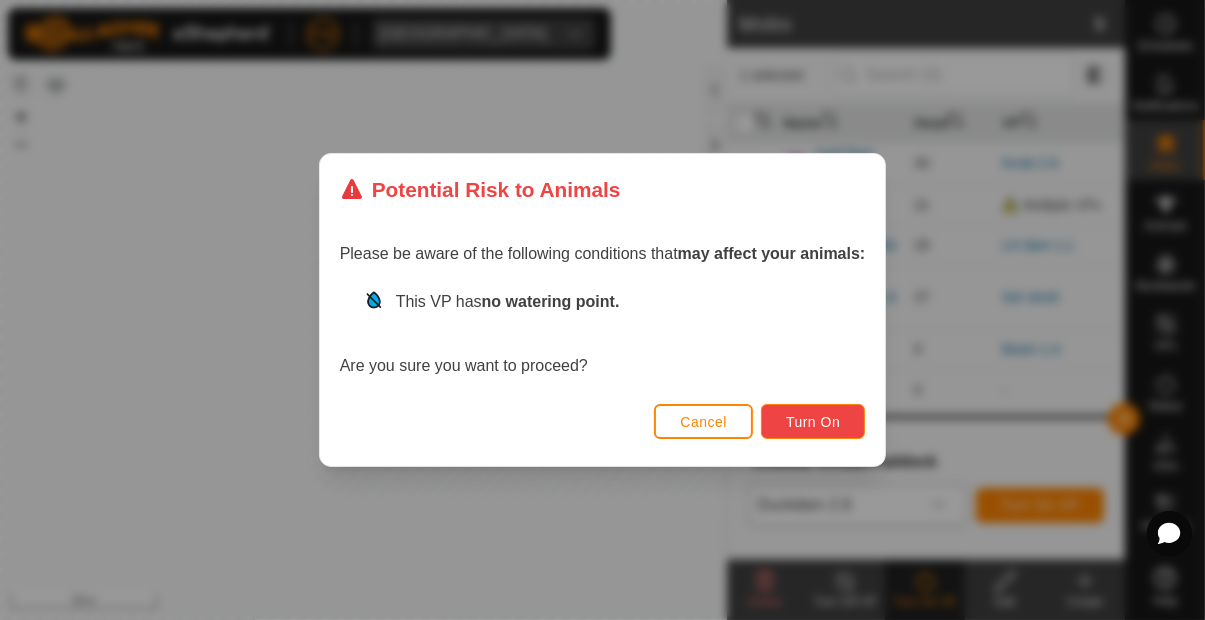 click on "Turn On" at bounding box center (813, 422) 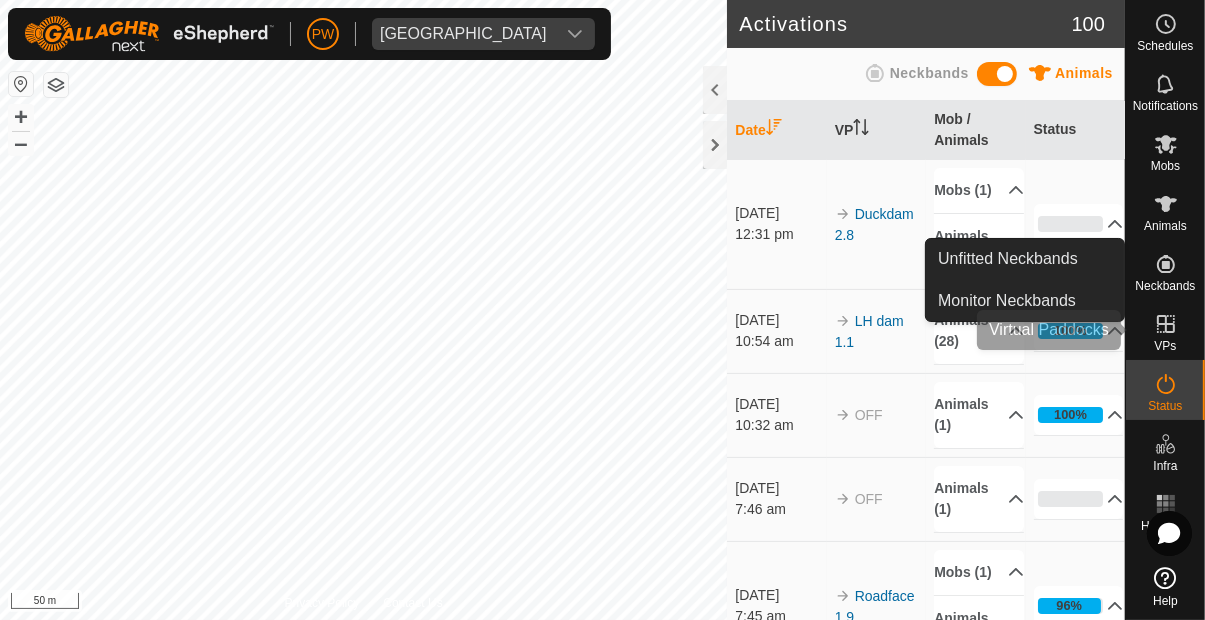 click 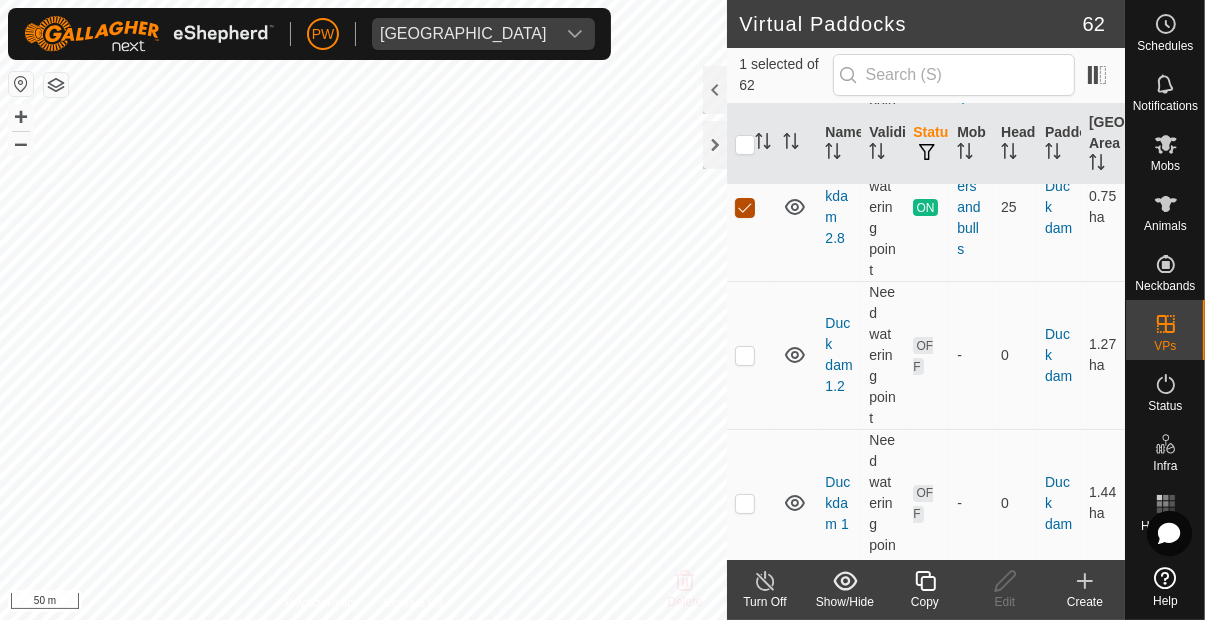 scroll, scrollTop: 365, scrollLeft: 0, axis: vertical 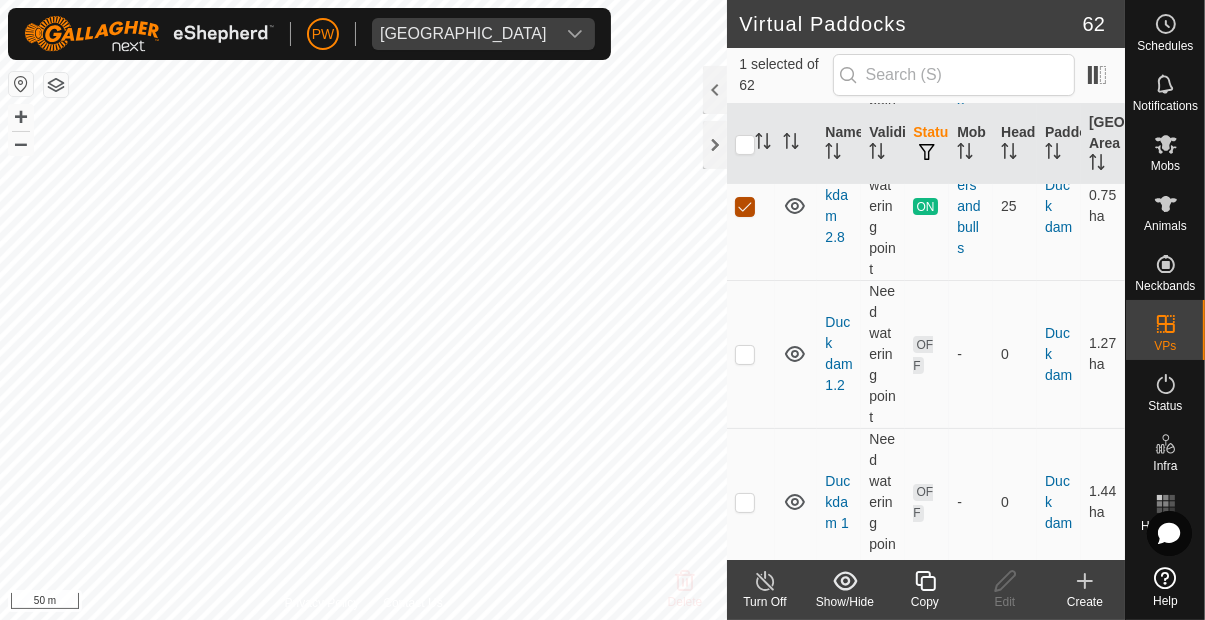 click at bounding box center [745, 207] 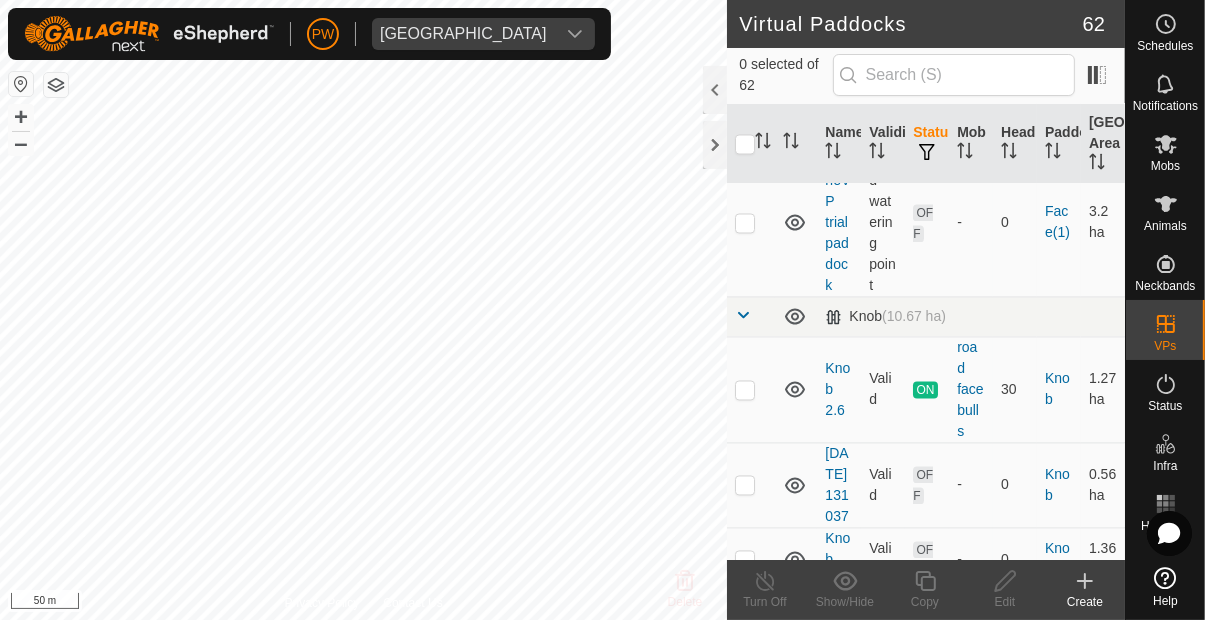 scroll, scrollTop: 3366, scrollLeft: 0, axis: vertical 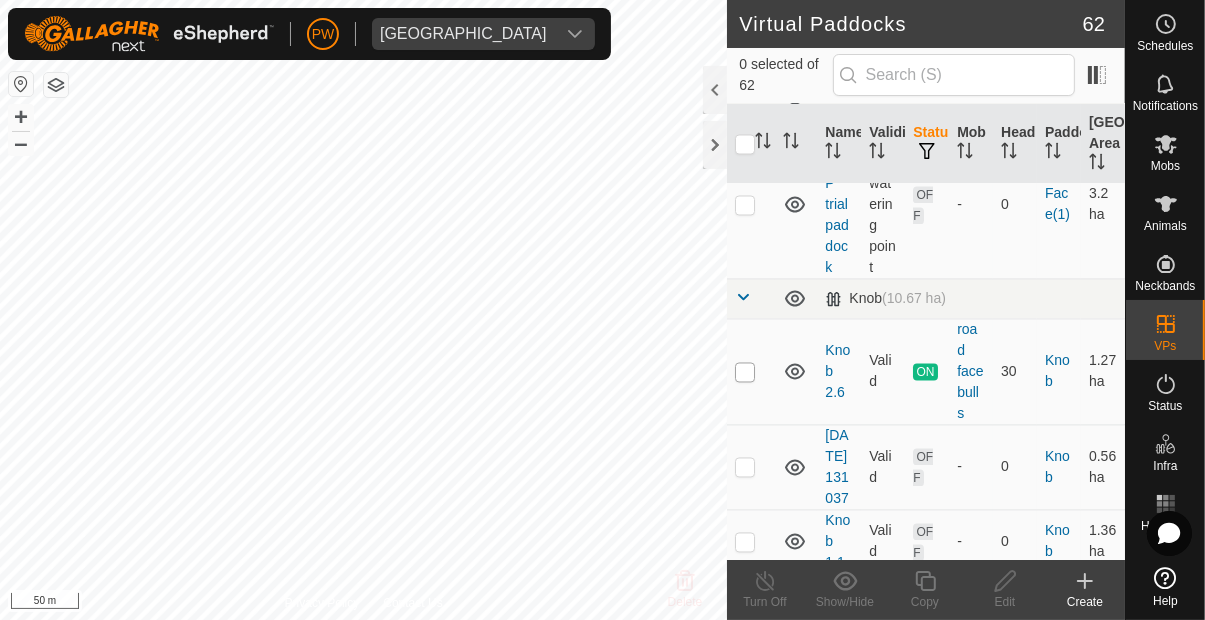 click at bounding box center (745, 373) 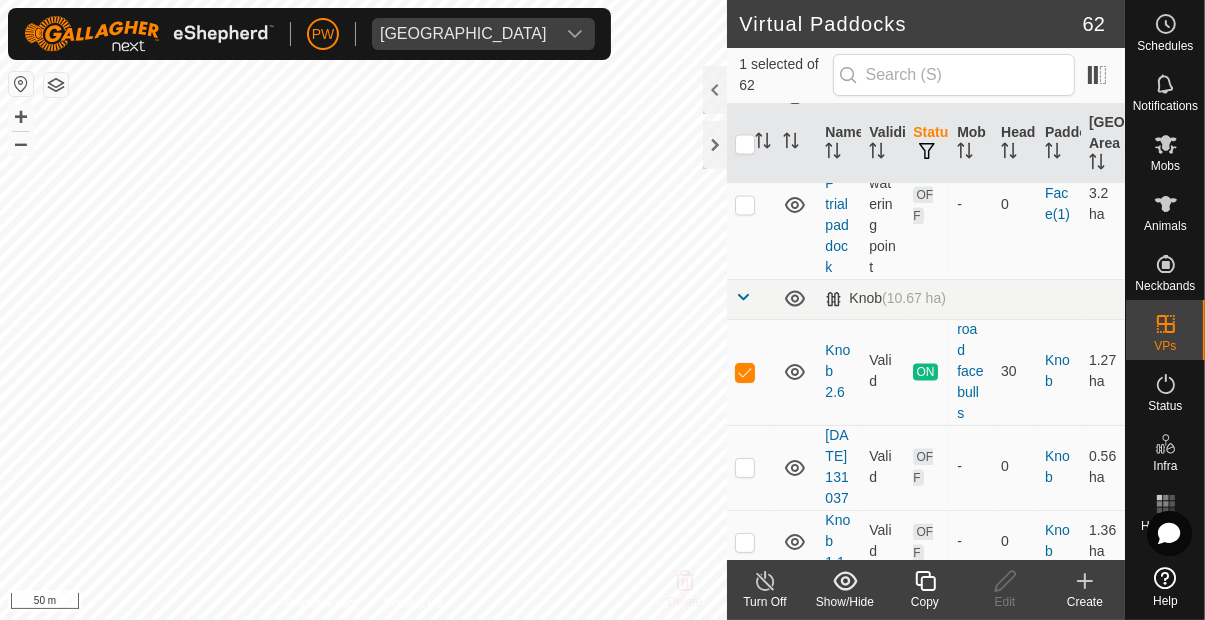 click 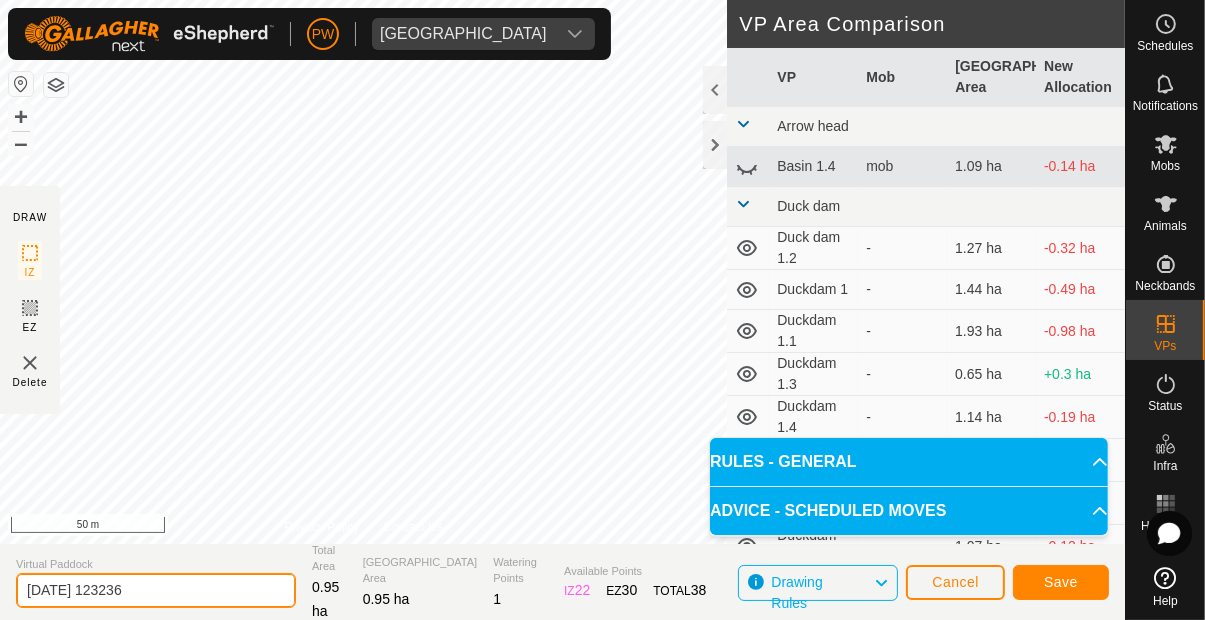 click on "[DATE] 123236" 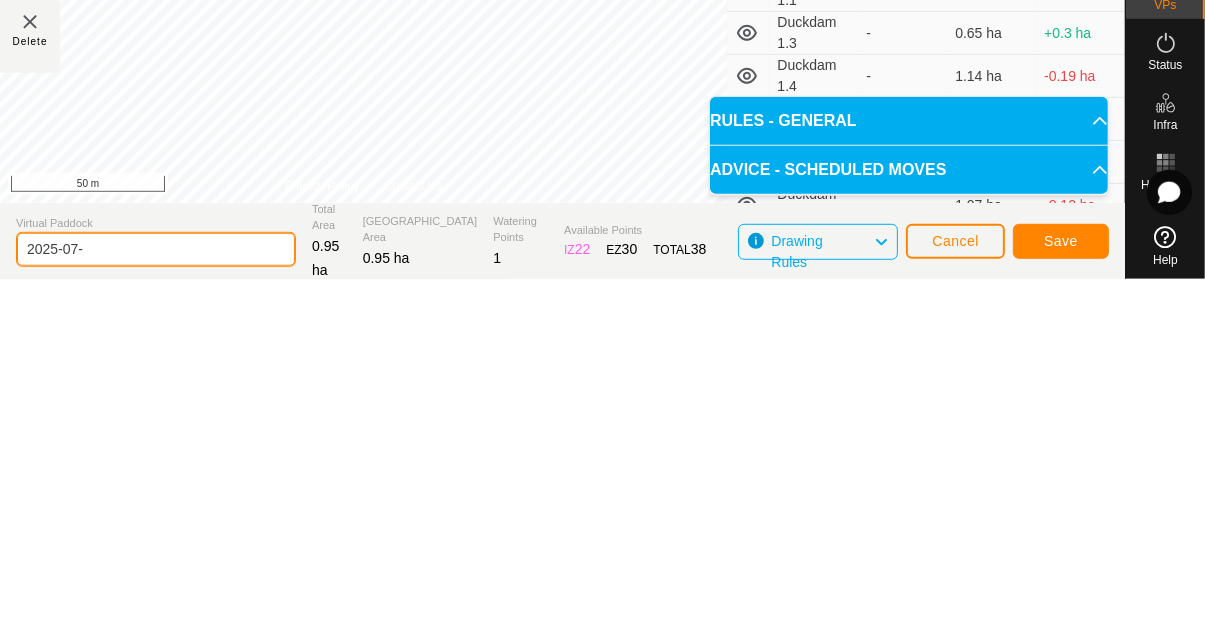 type on "2025-07" 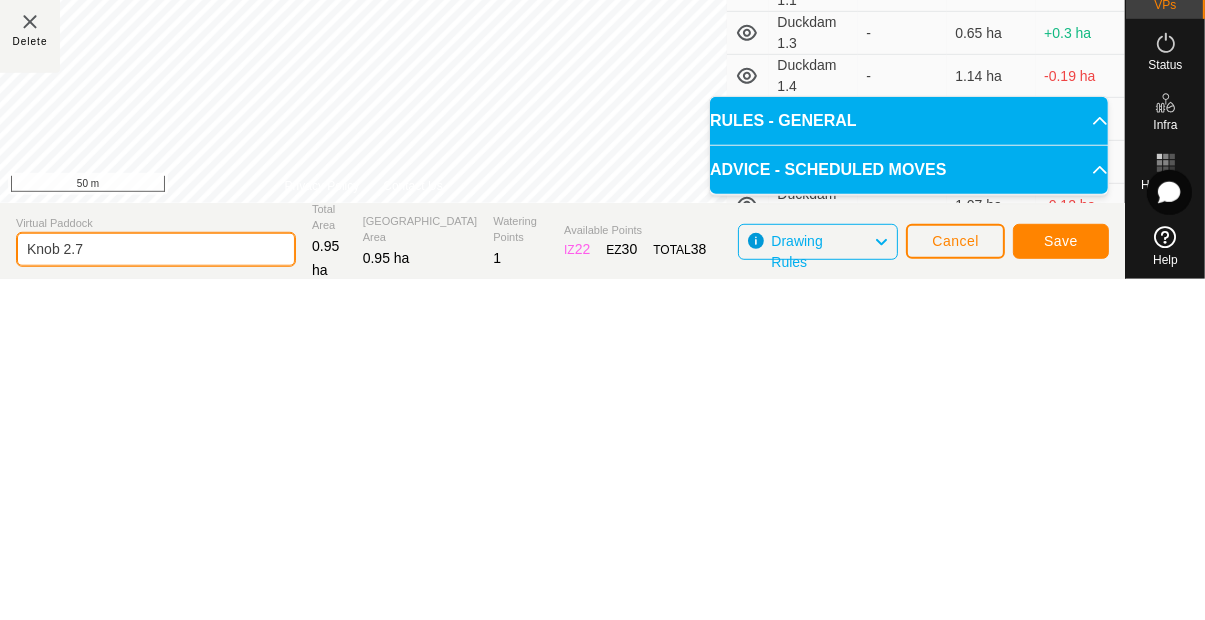type on "Knob 2.7" 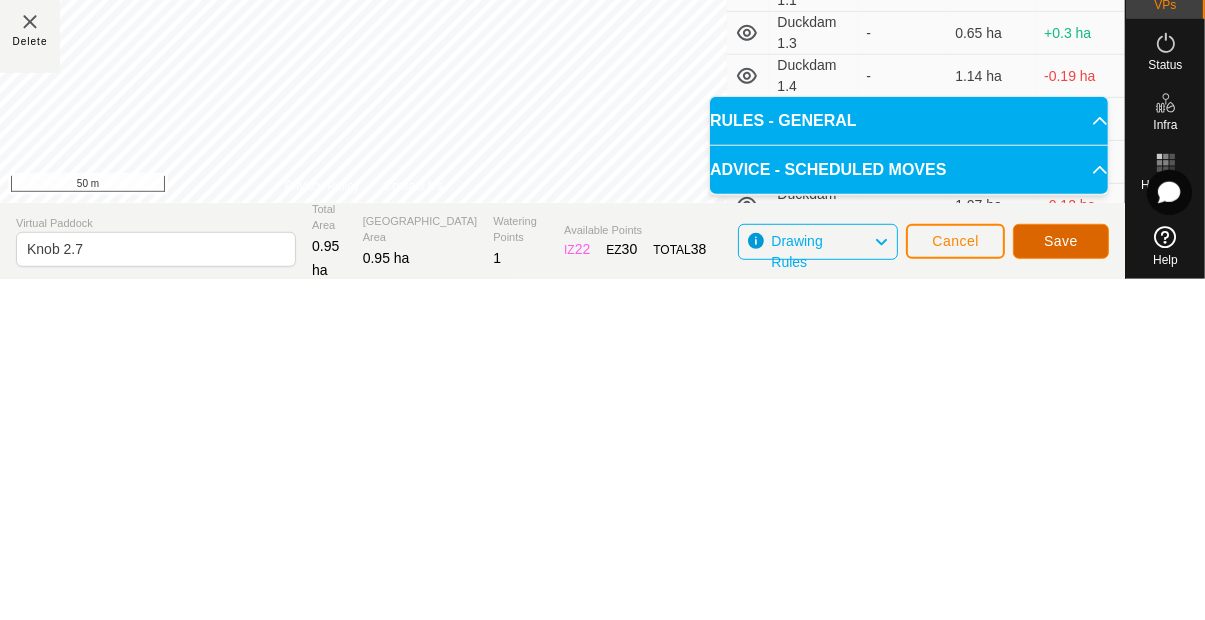 click on "Save" 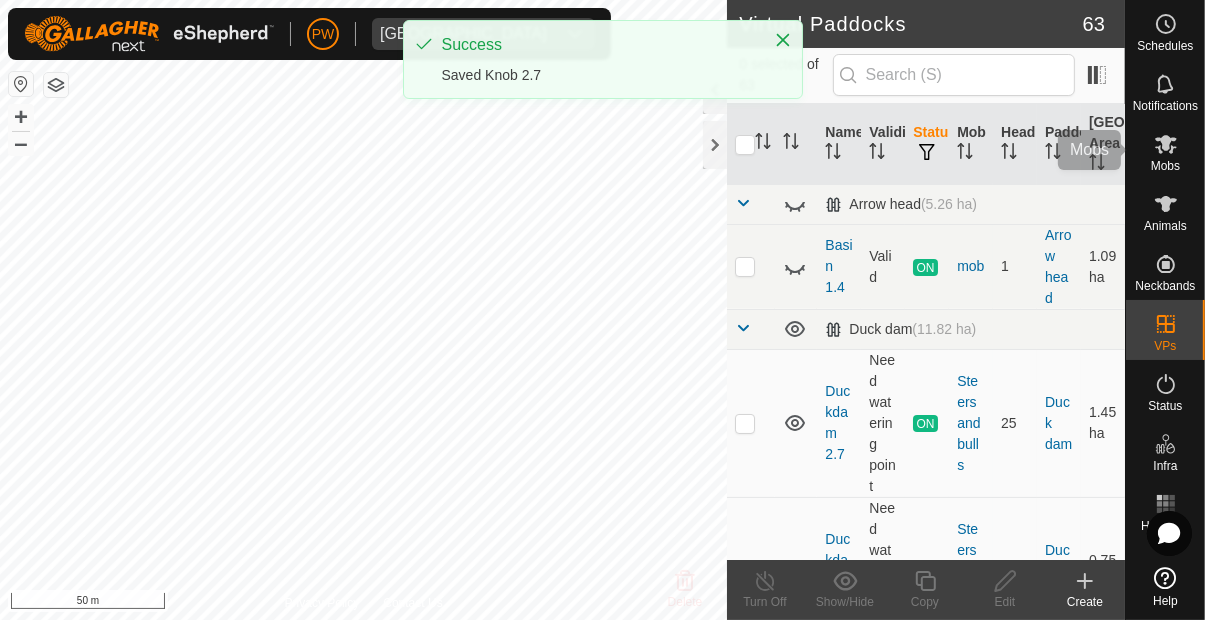 click 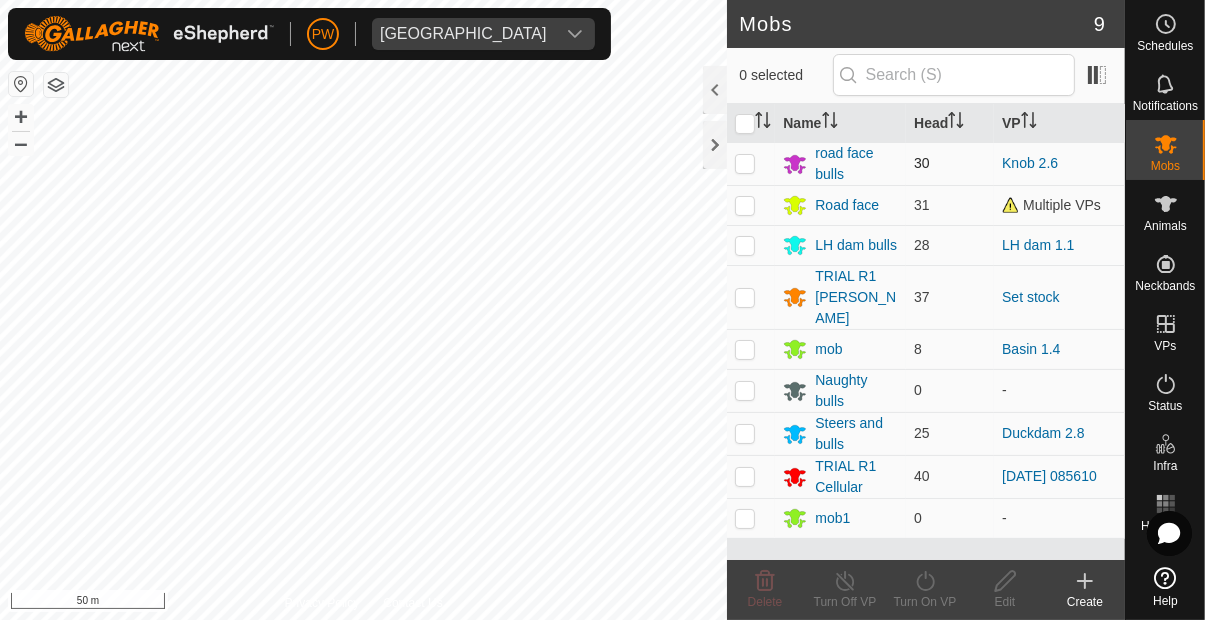 click at bounding box center (745, 163) 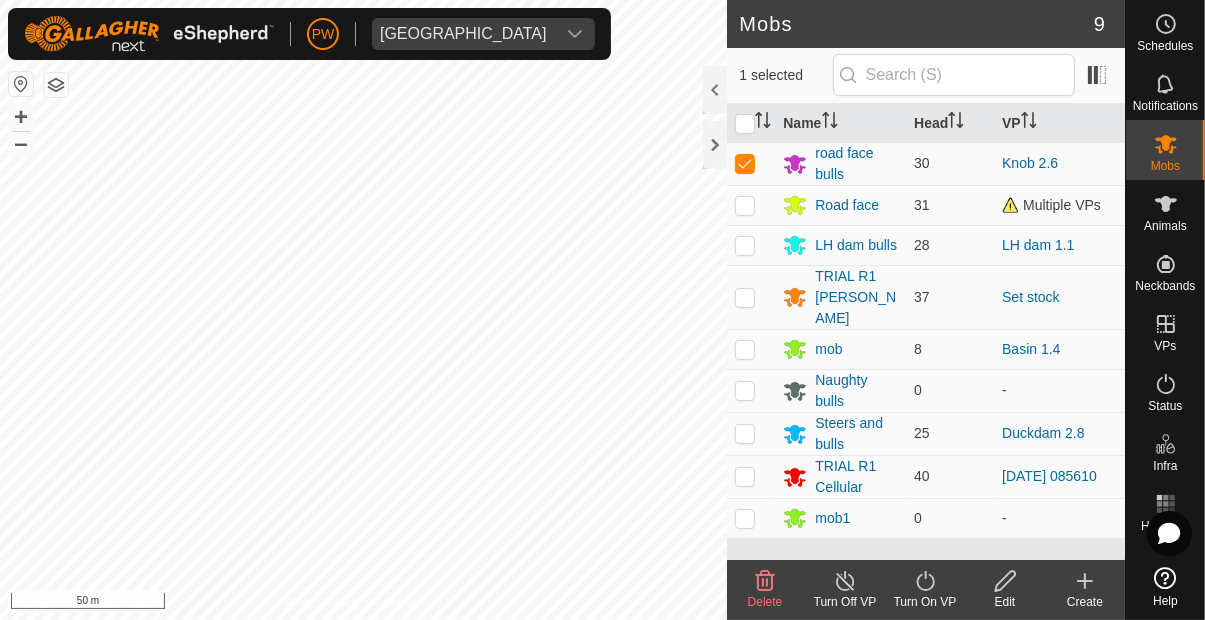 click 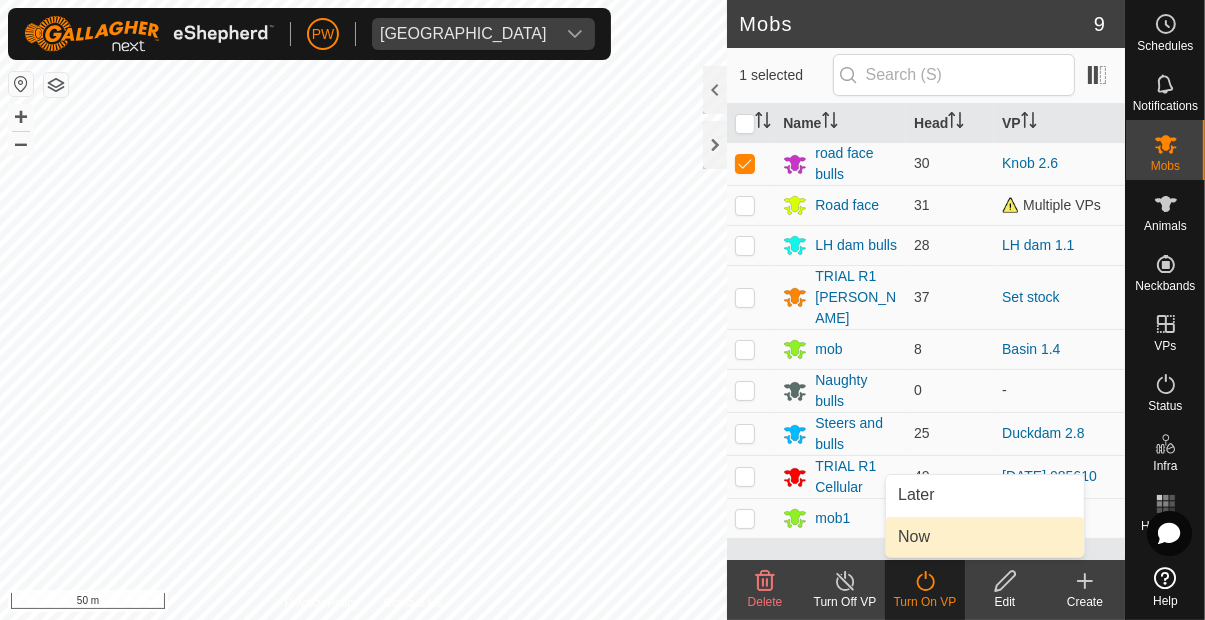 click on "Now" at bounding box center [914, 537] 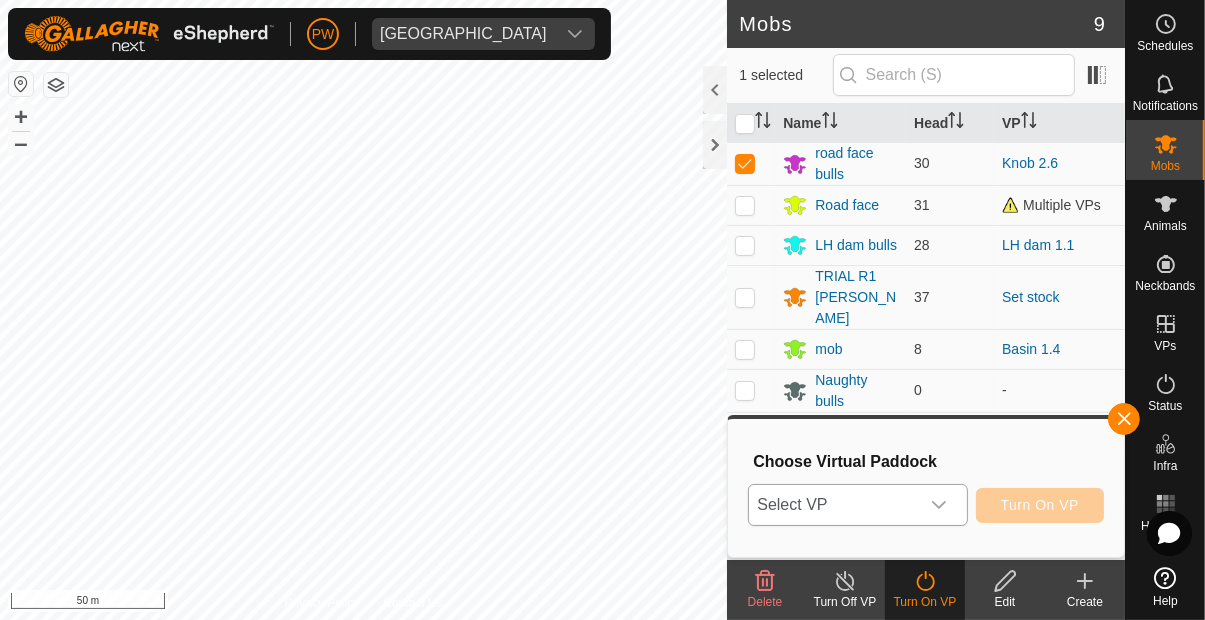click at bounding box center (939, 505) 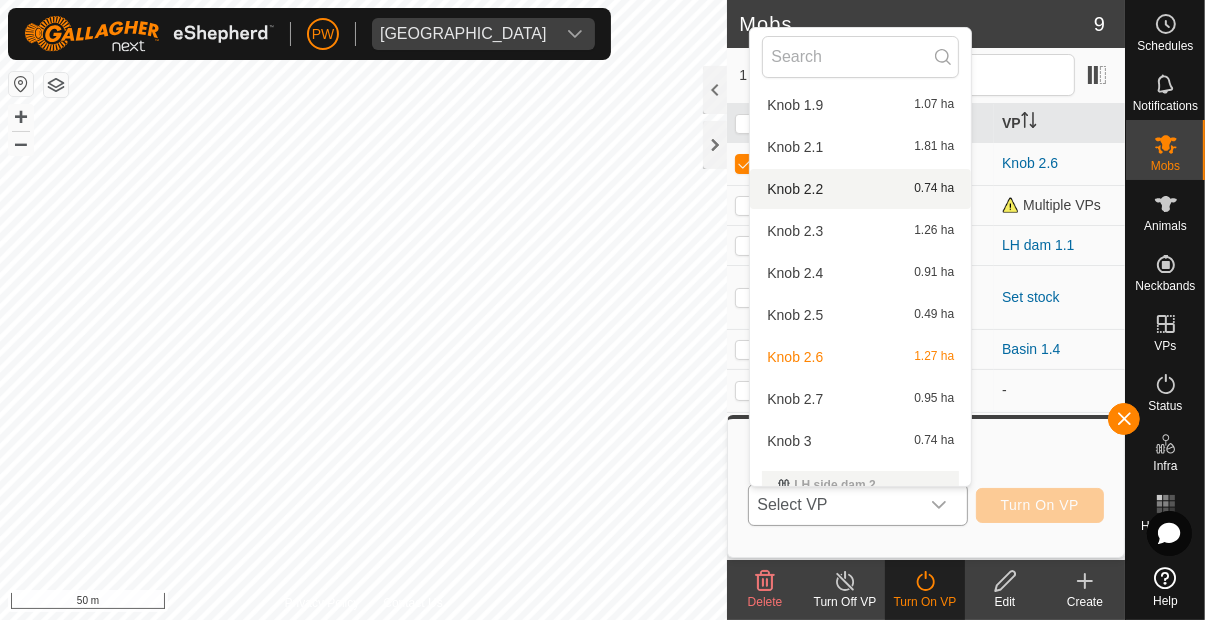 scroll, scrollTop: 1552, scrollLeft: 0, axis: vertical 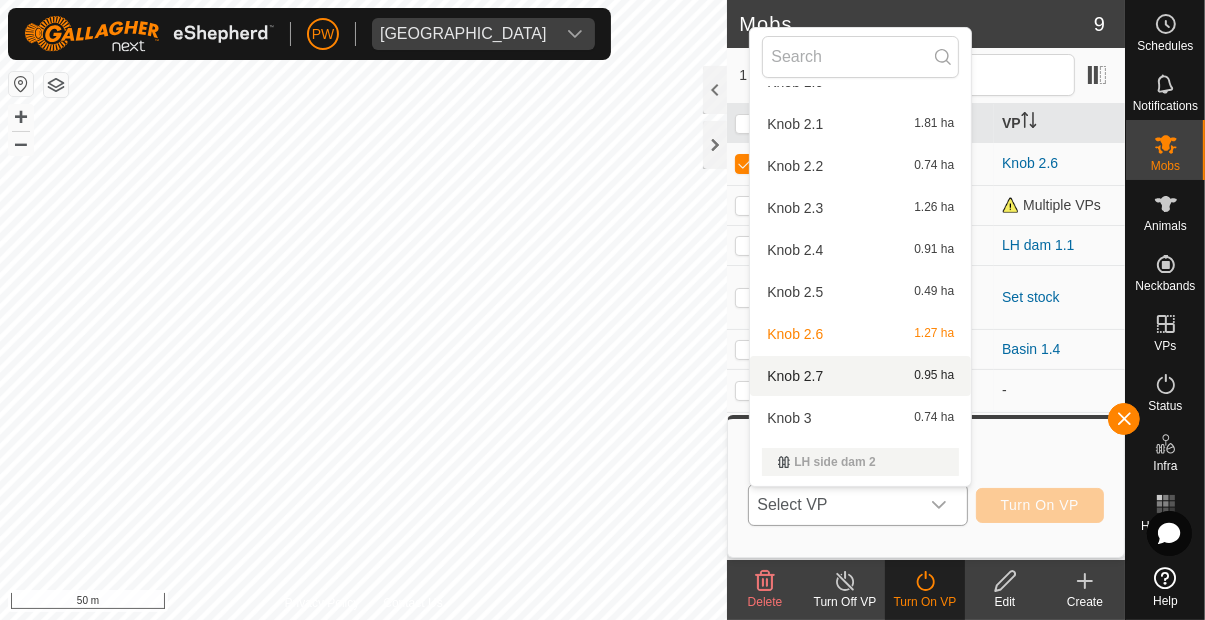 click on "Knob 2.7" at bounding box center (795, 376) 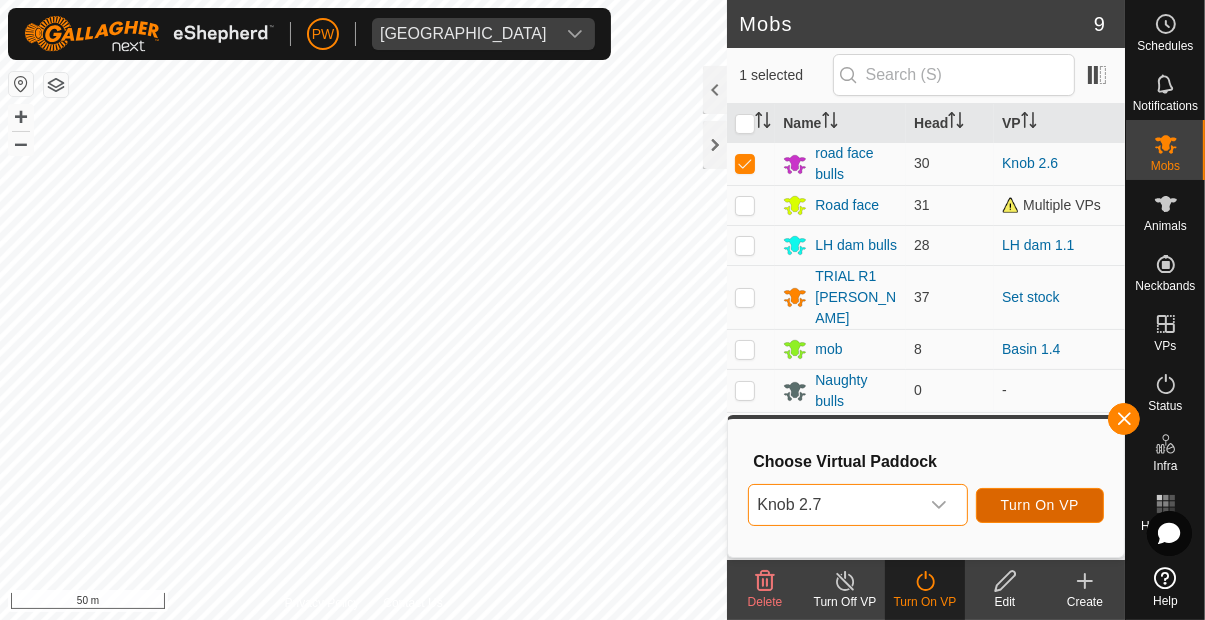 click on "Turn On VP" at bounding box center (1040, 505) 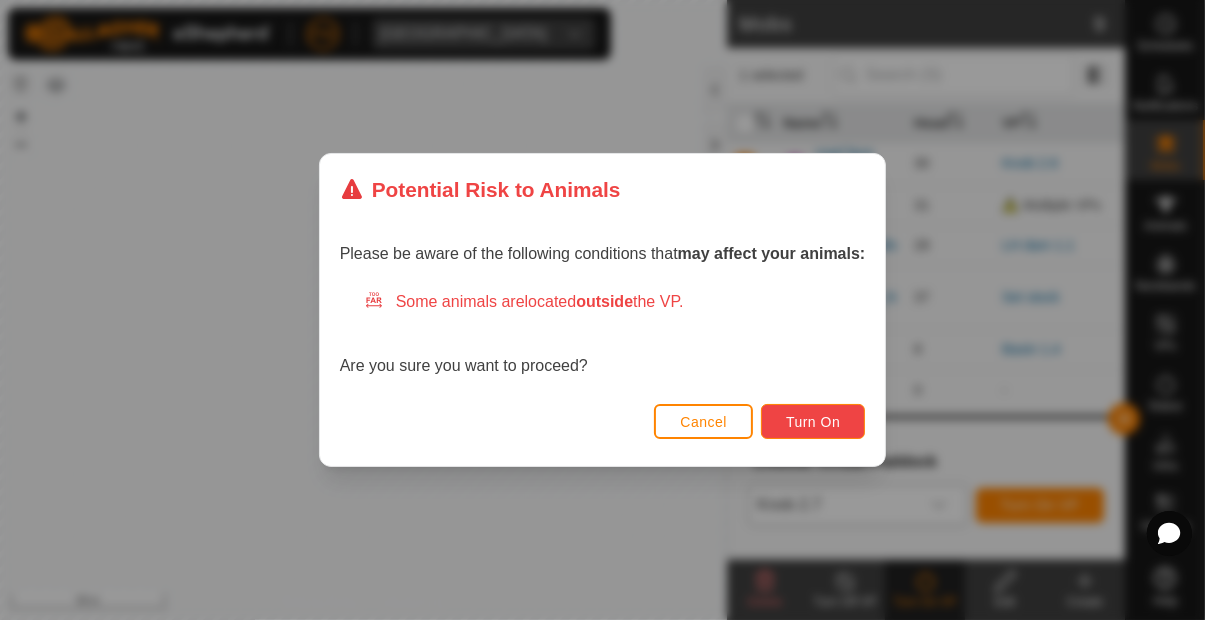 click on "Turn On" at bounding box center (813, 422) 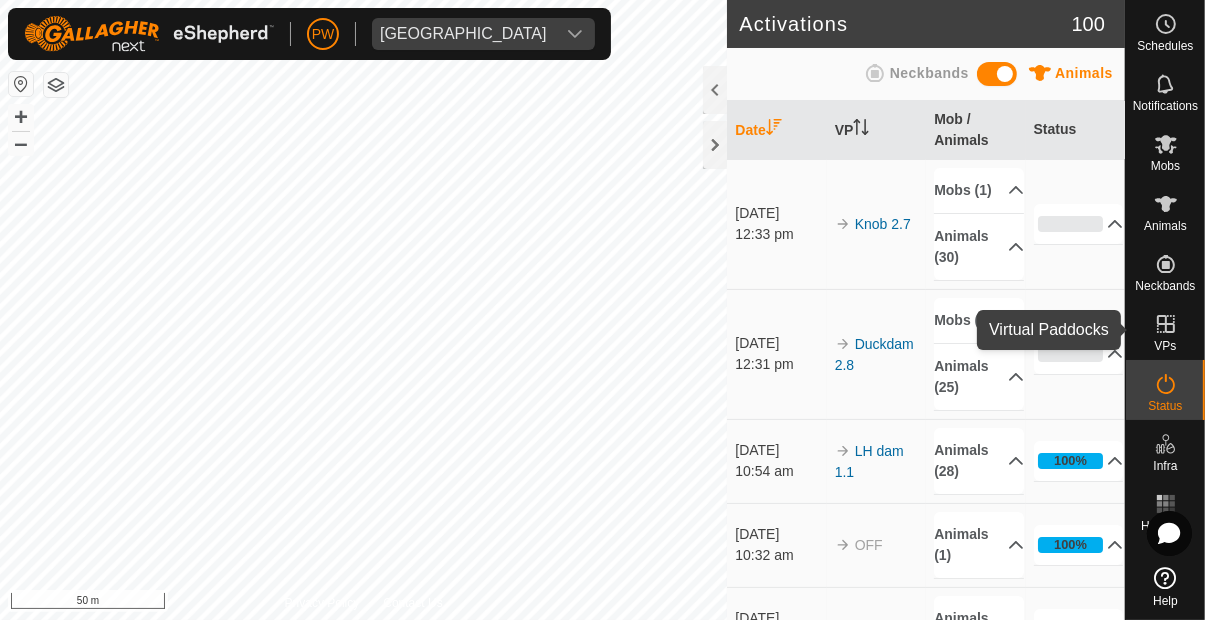click 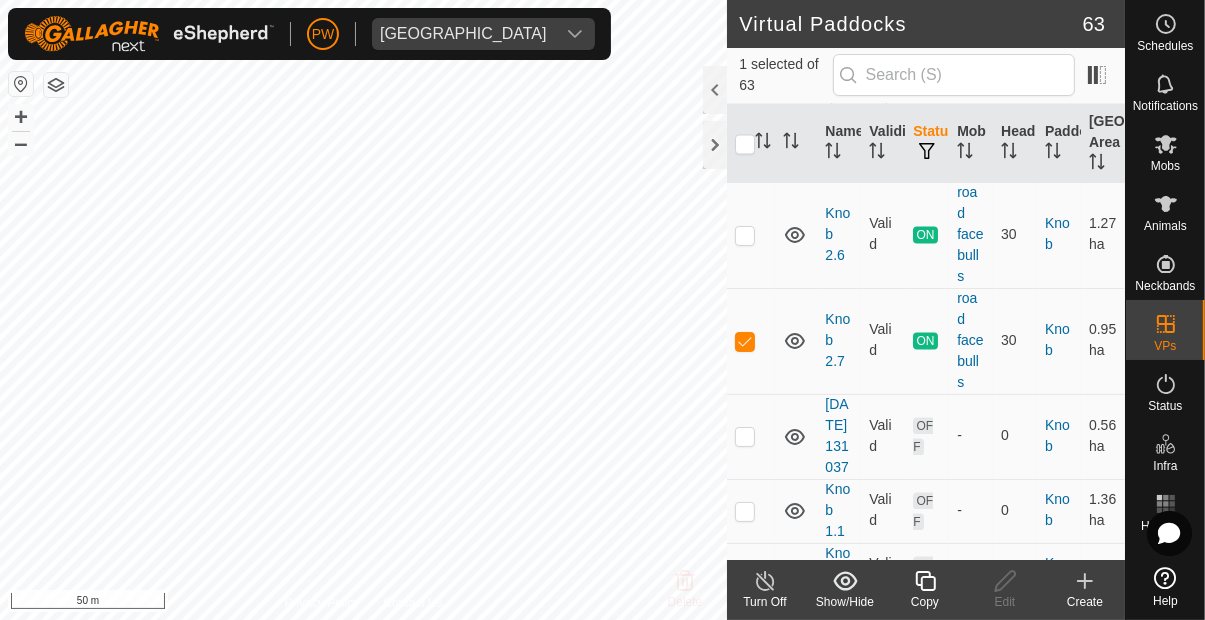 scroll, scrollTop: 3484, scrollLeft: 0, axis: vertical 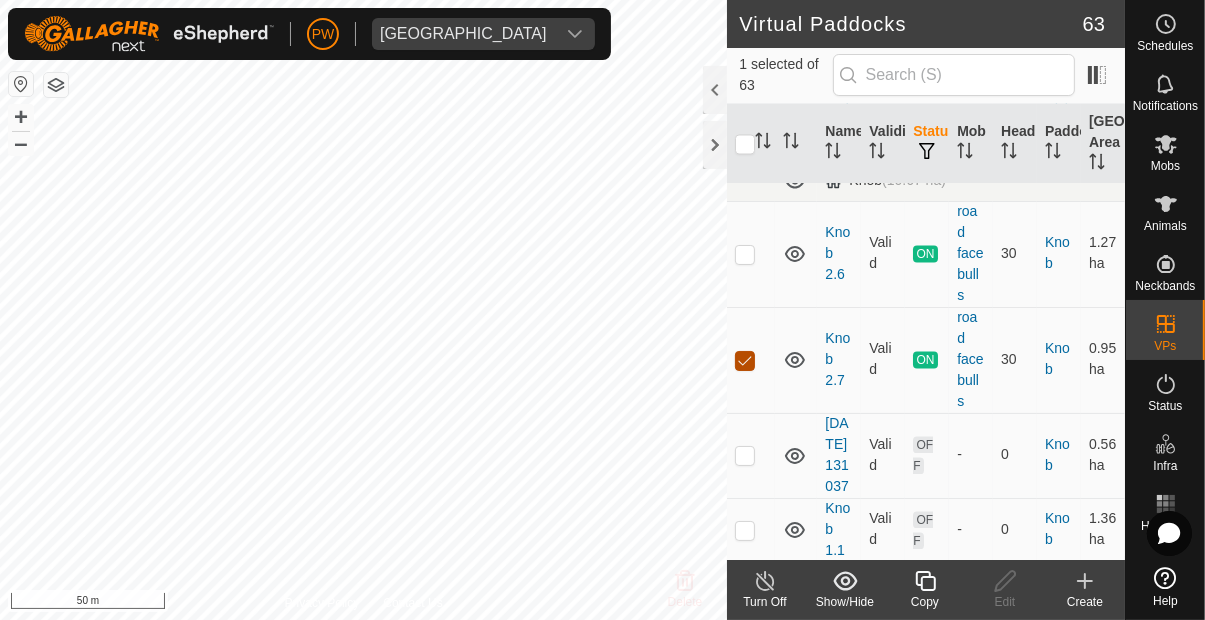 click at bounding box center [745, 361] 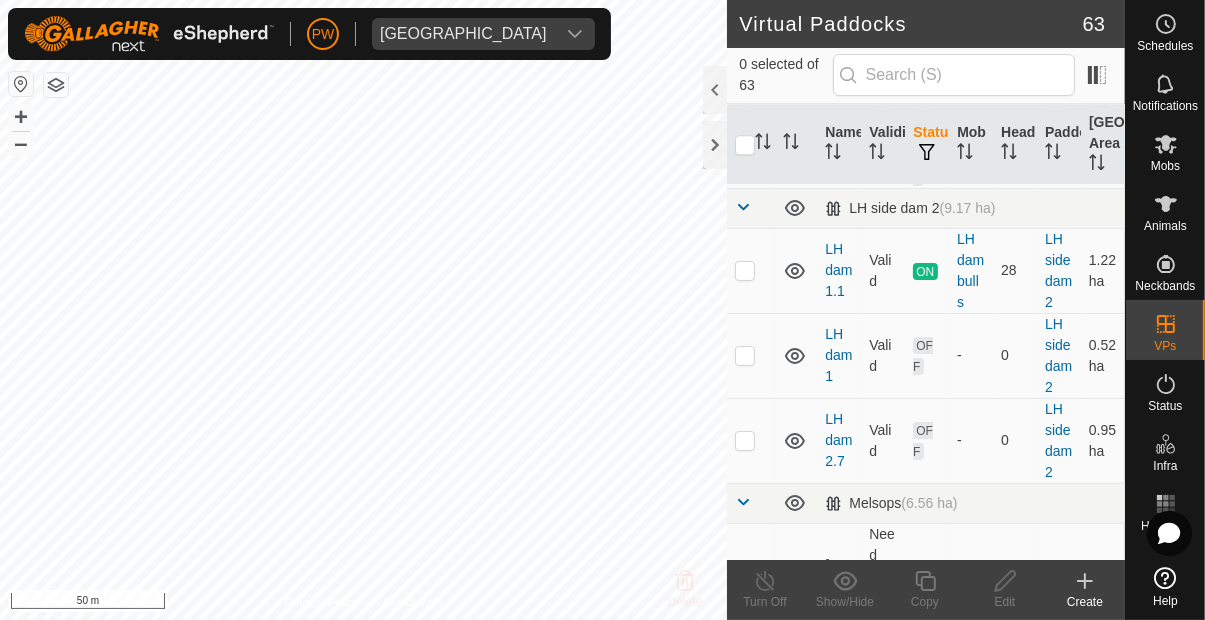 scroll, scrollTop: 4900, scrollLeft: 0, axis: vertical 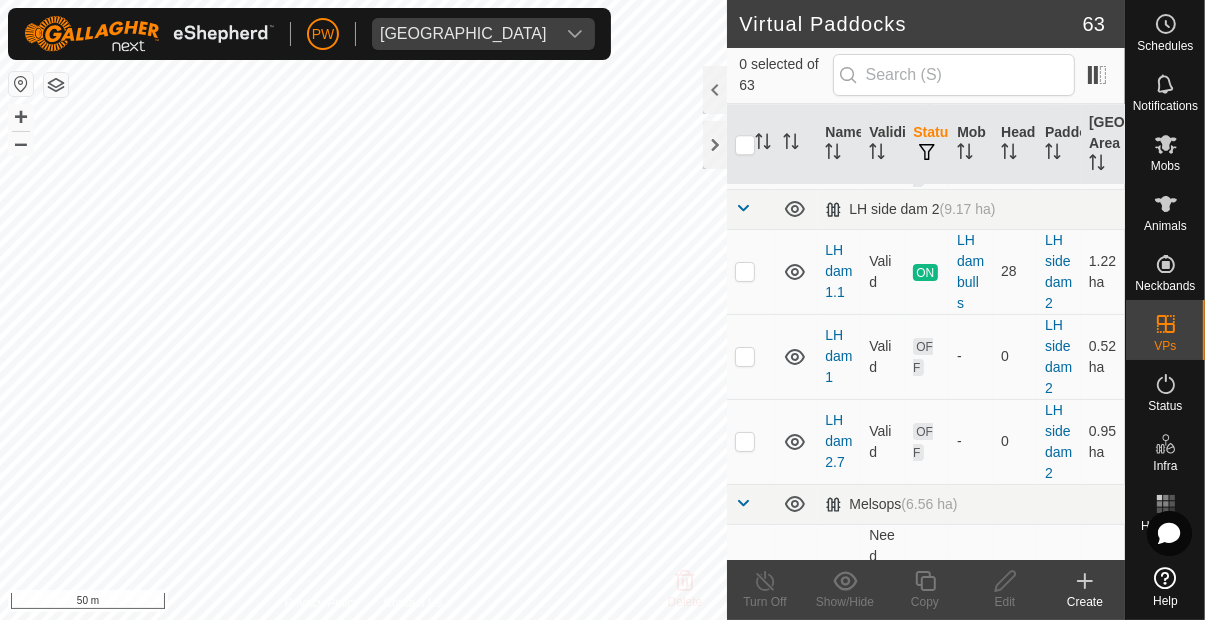 click at bounding box center (745, 272) 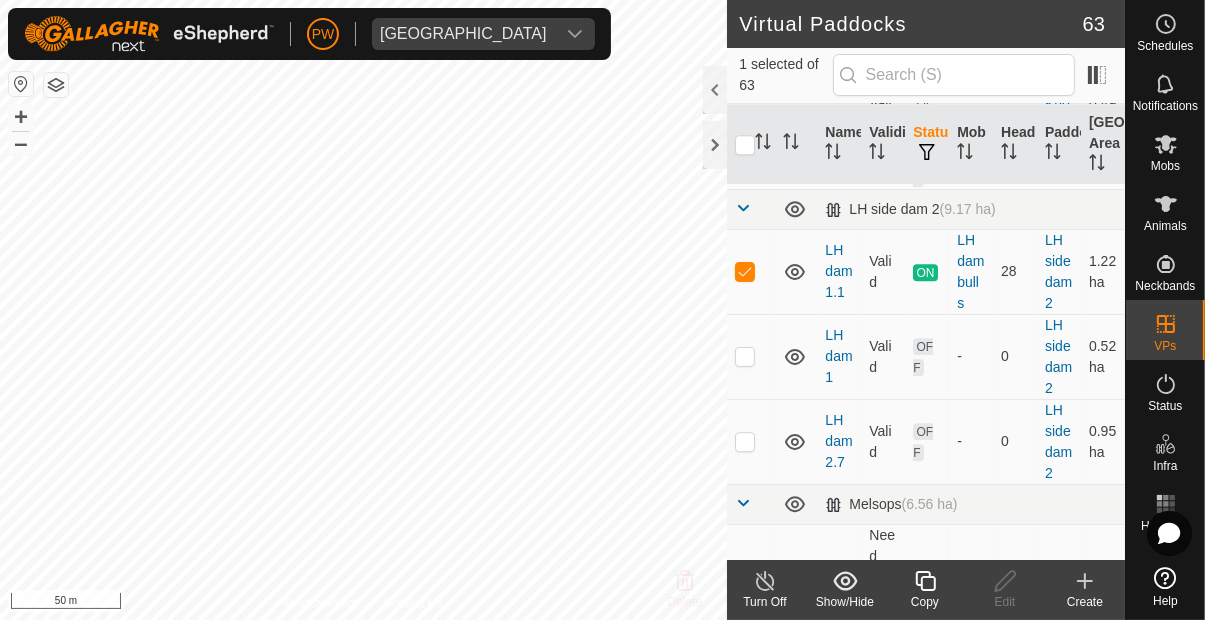 click 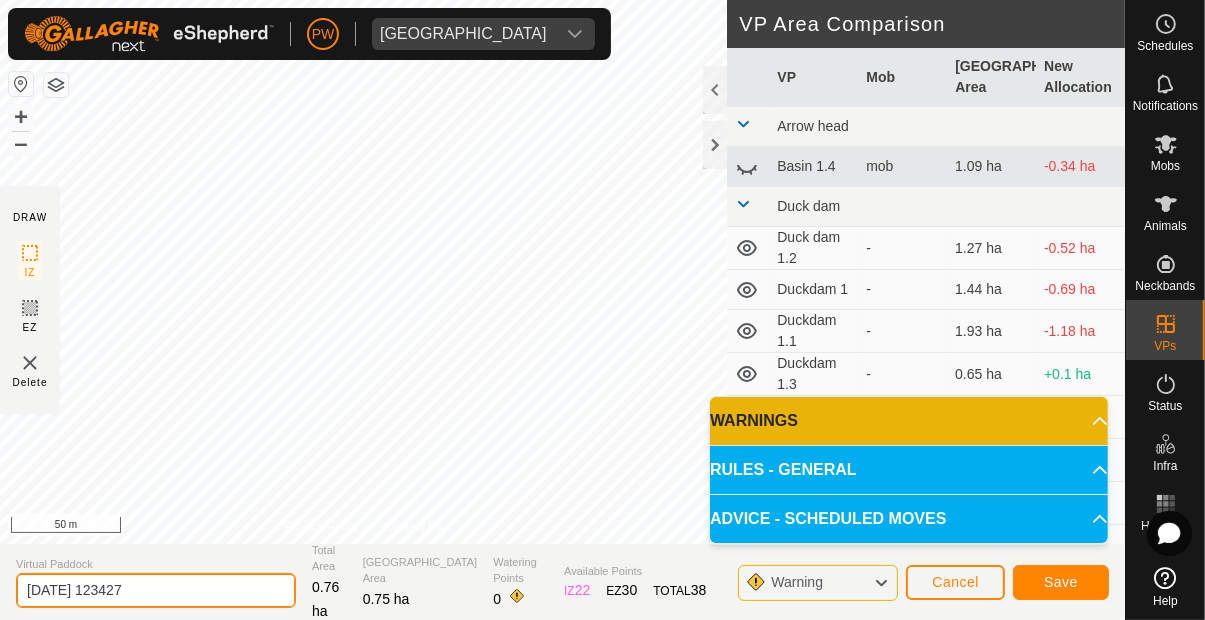 click on "[DATE] 123427" 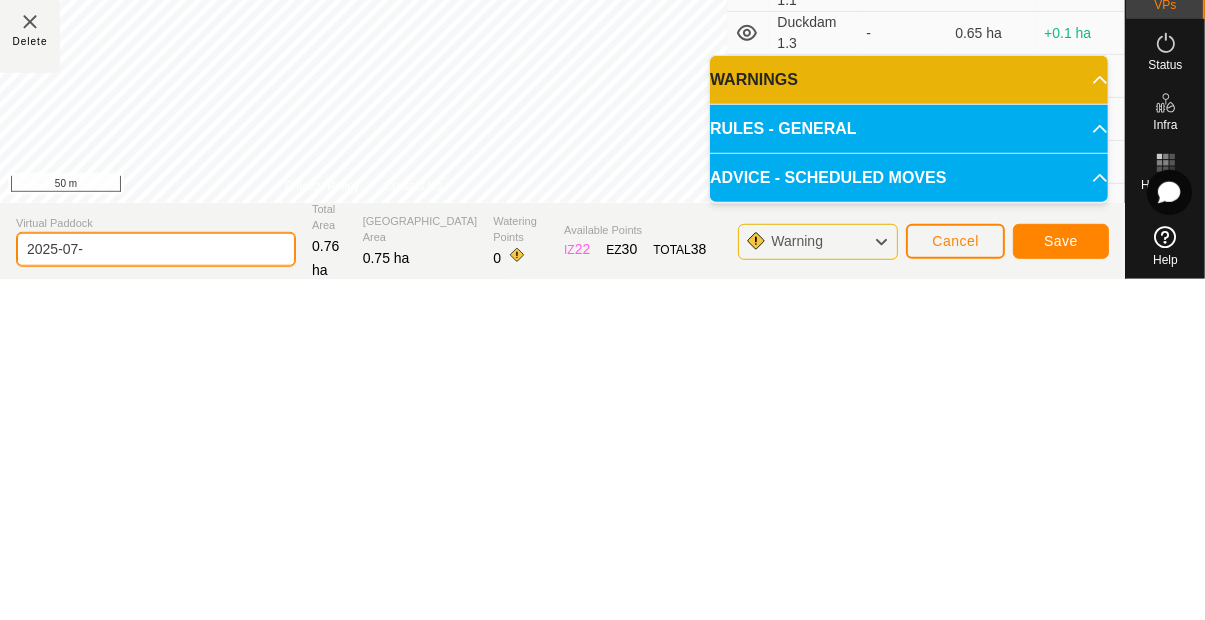 type on "2025-07" 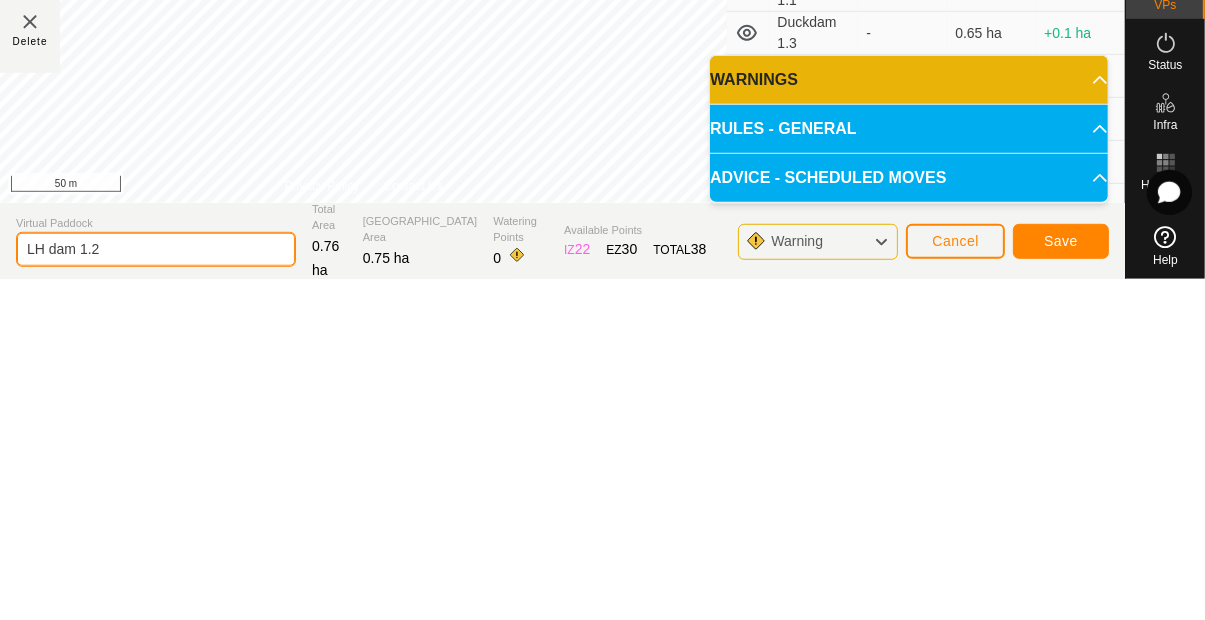 type on "LH dam 1.2" 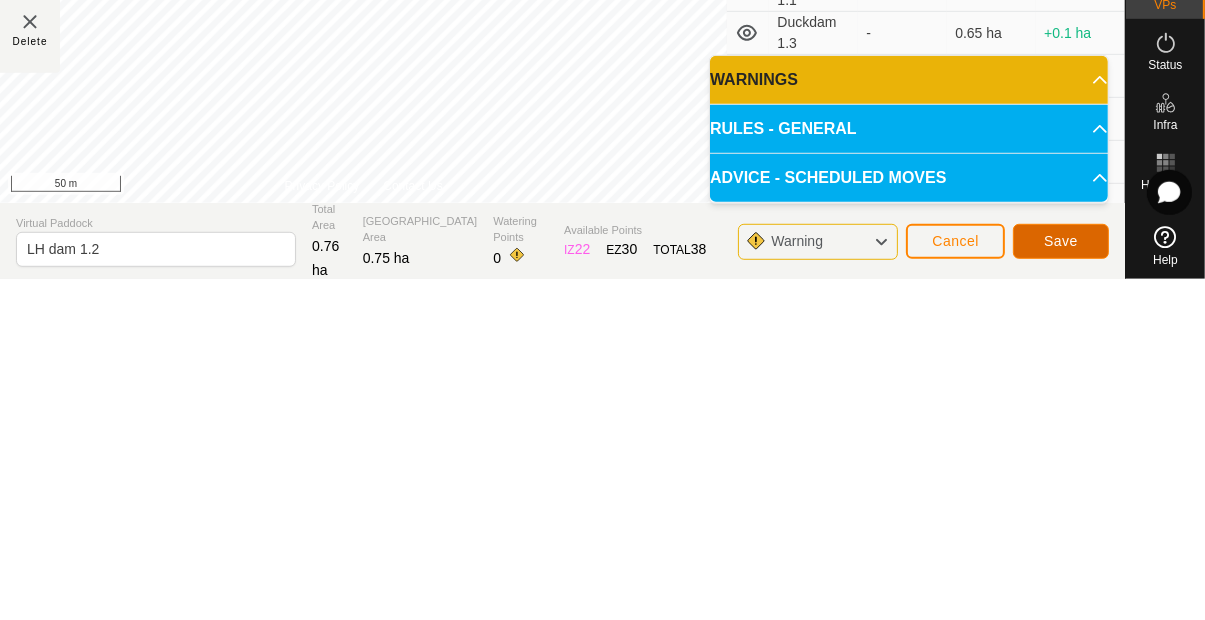 click on "Save" 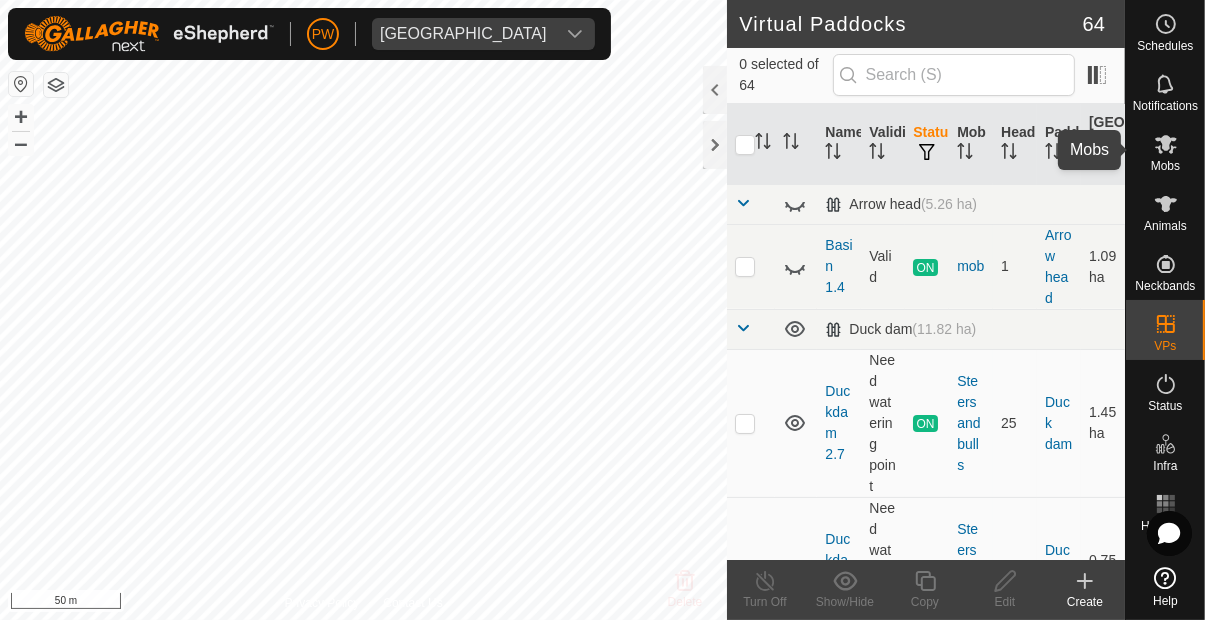 click 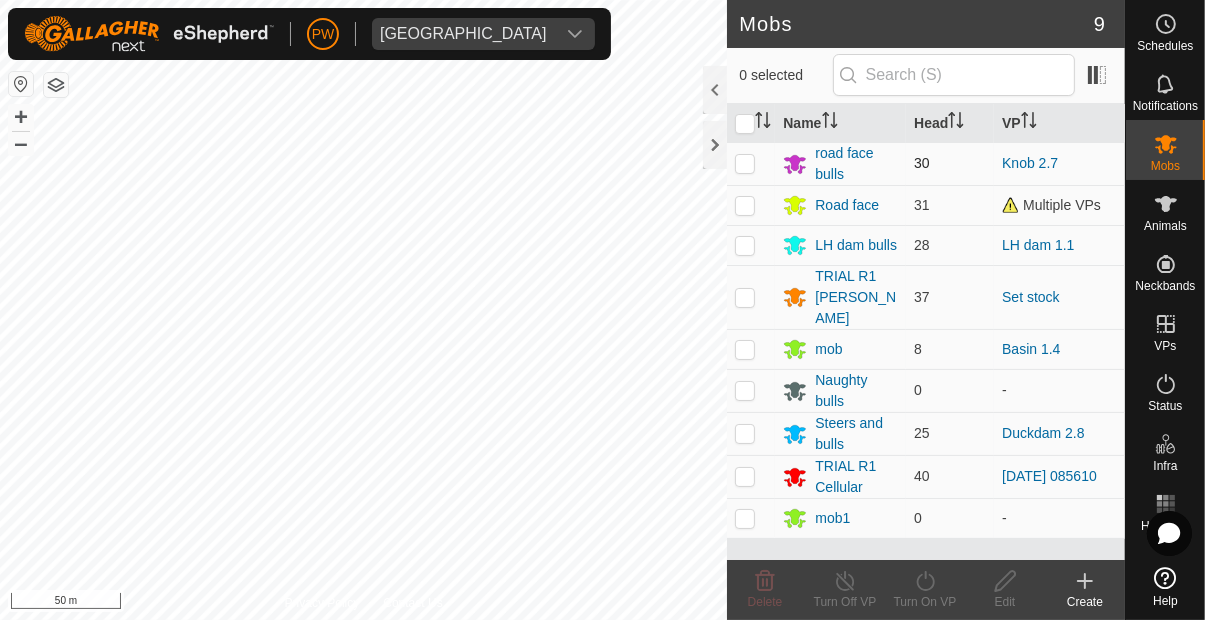 click at bounding box center [745, 163] 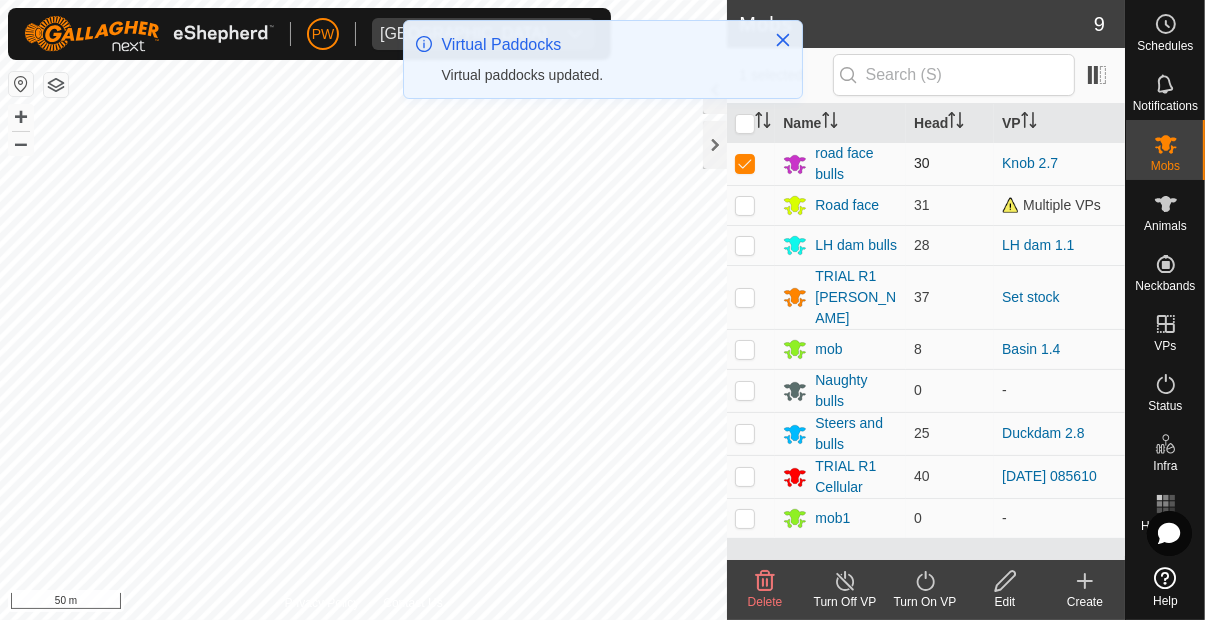 click at bounding box center (745, 163) 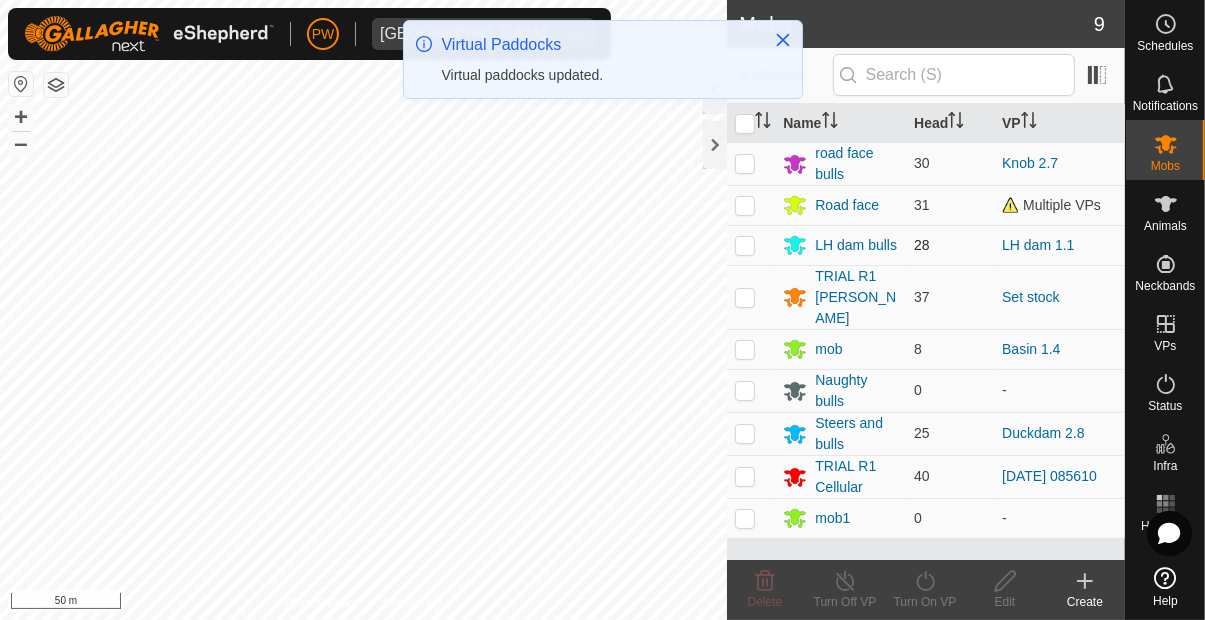 click at bounding box center (745, 245) 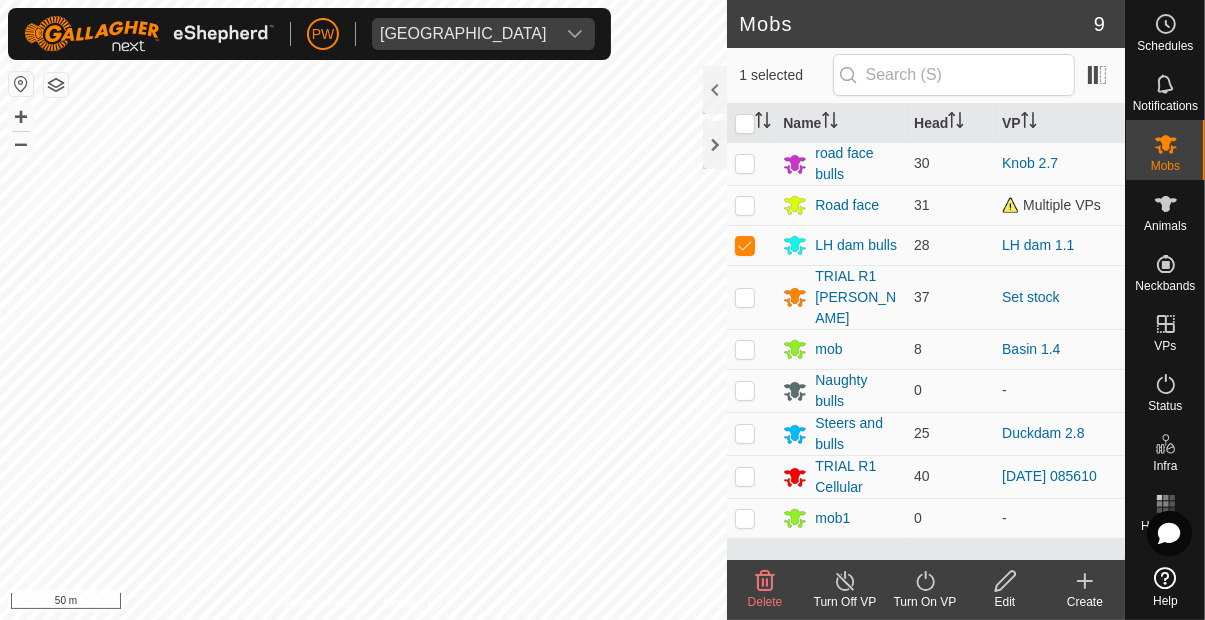 click 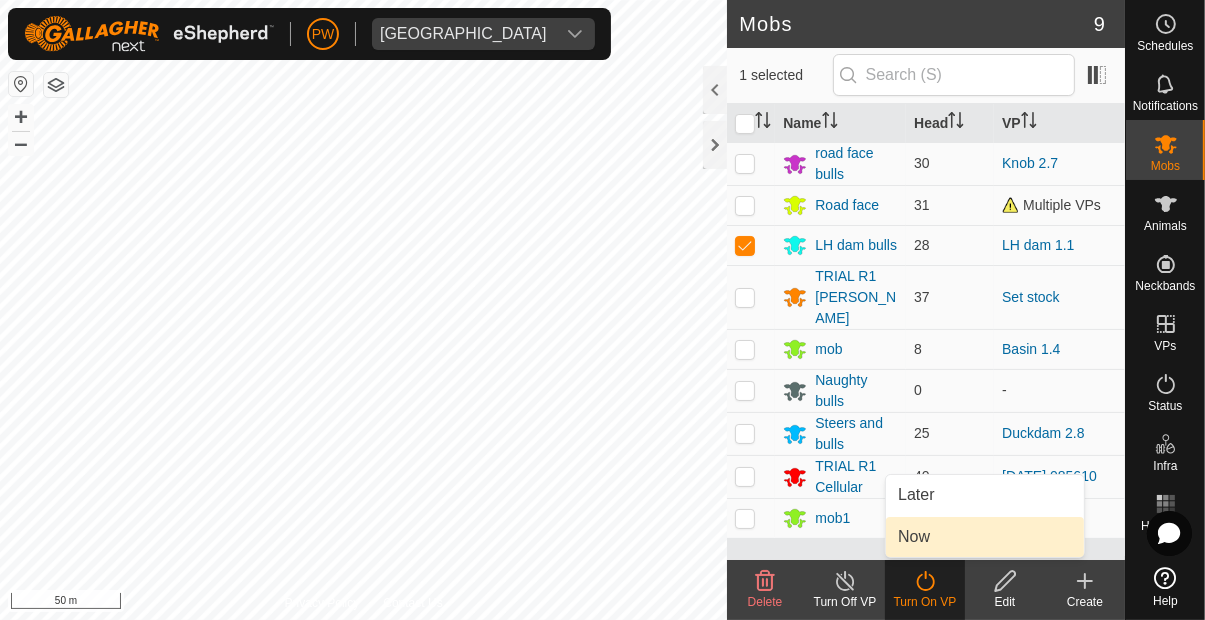 click on "Now" at bounding box center [914, 537] 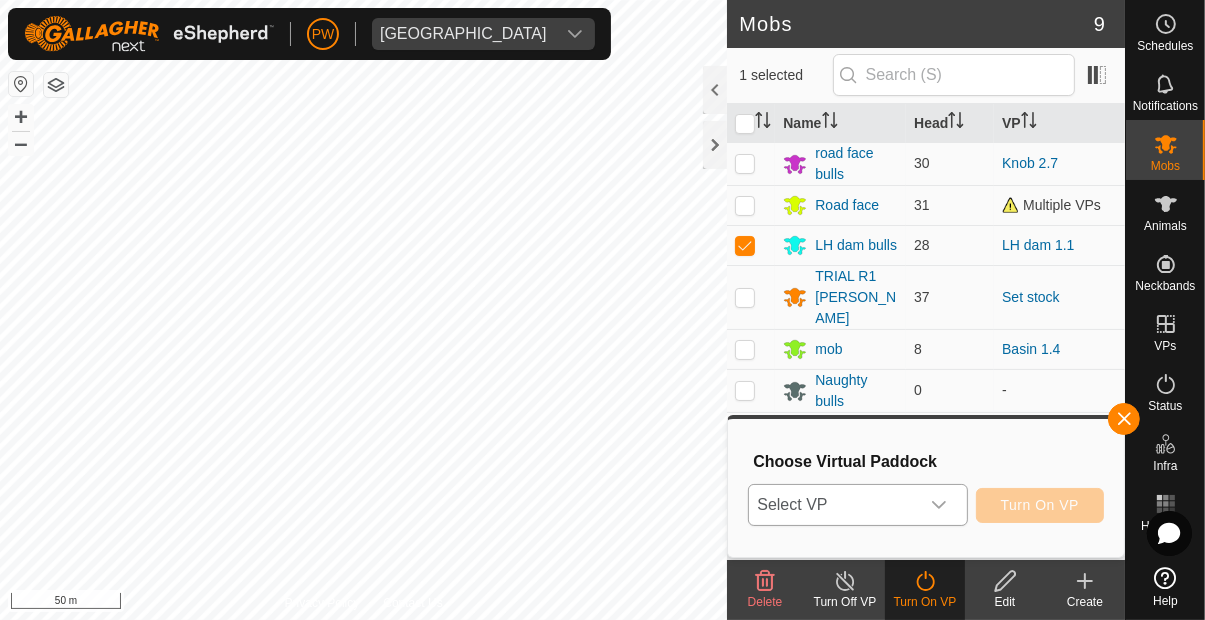 click 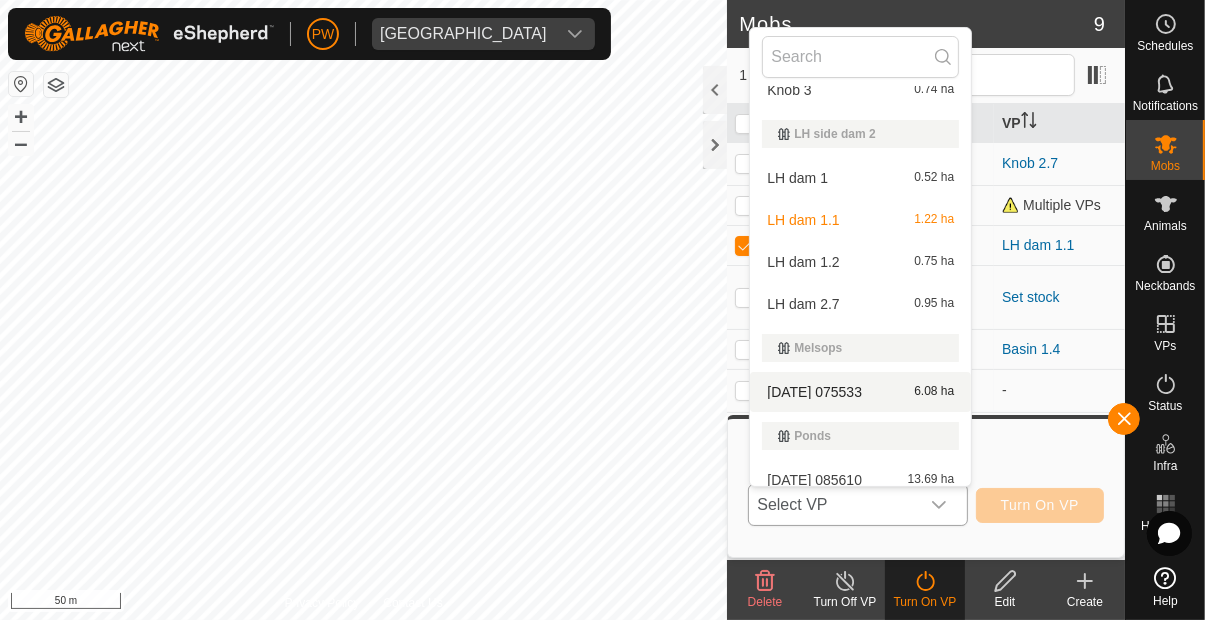 scroll, scrollTop: 1880, scrollLeft: 0, axis: vertical 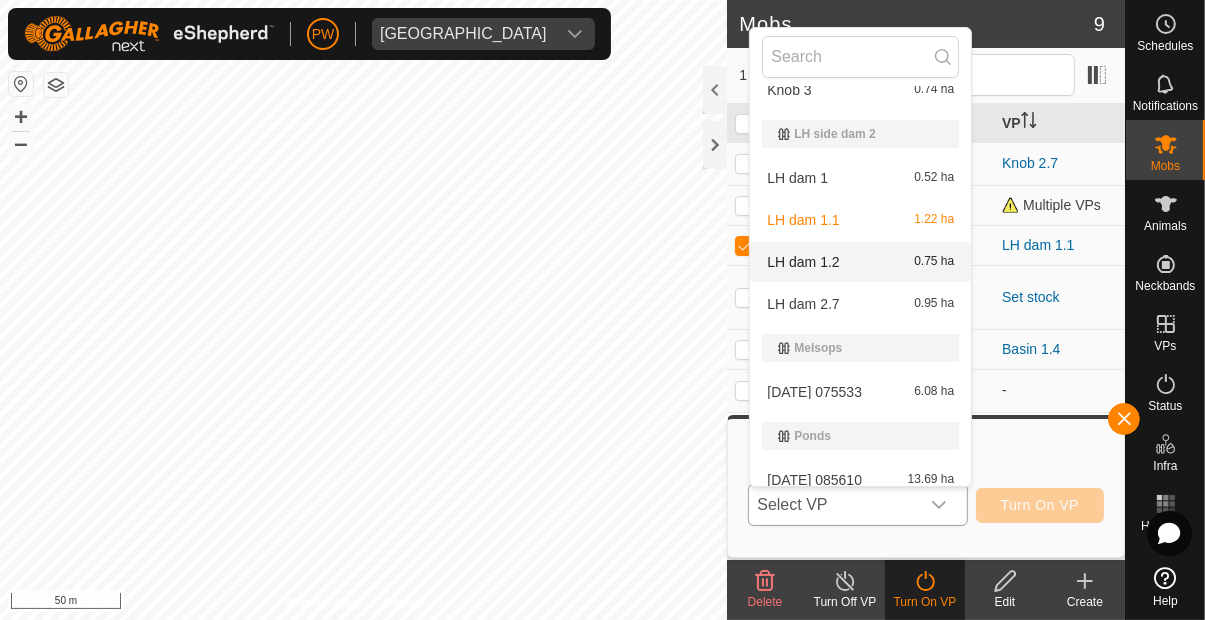 click on "LH dam 1.2  0.75 ha" at bounding box center [860, 262] 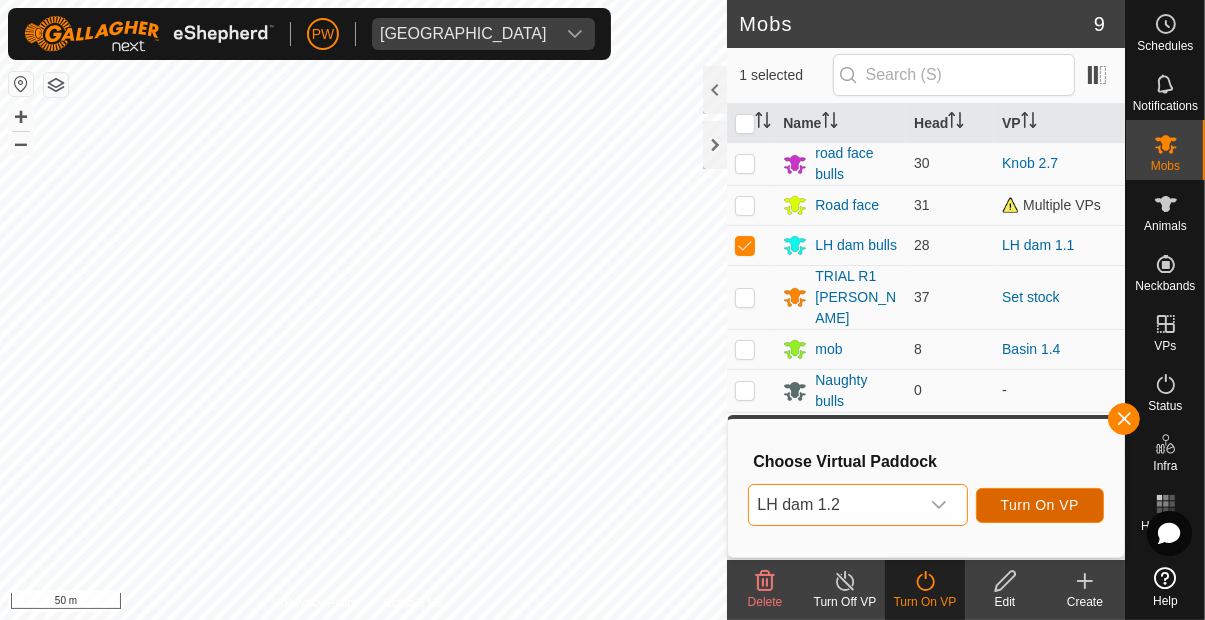 click on "Turn On VP" at bounding box center [1040, 505] 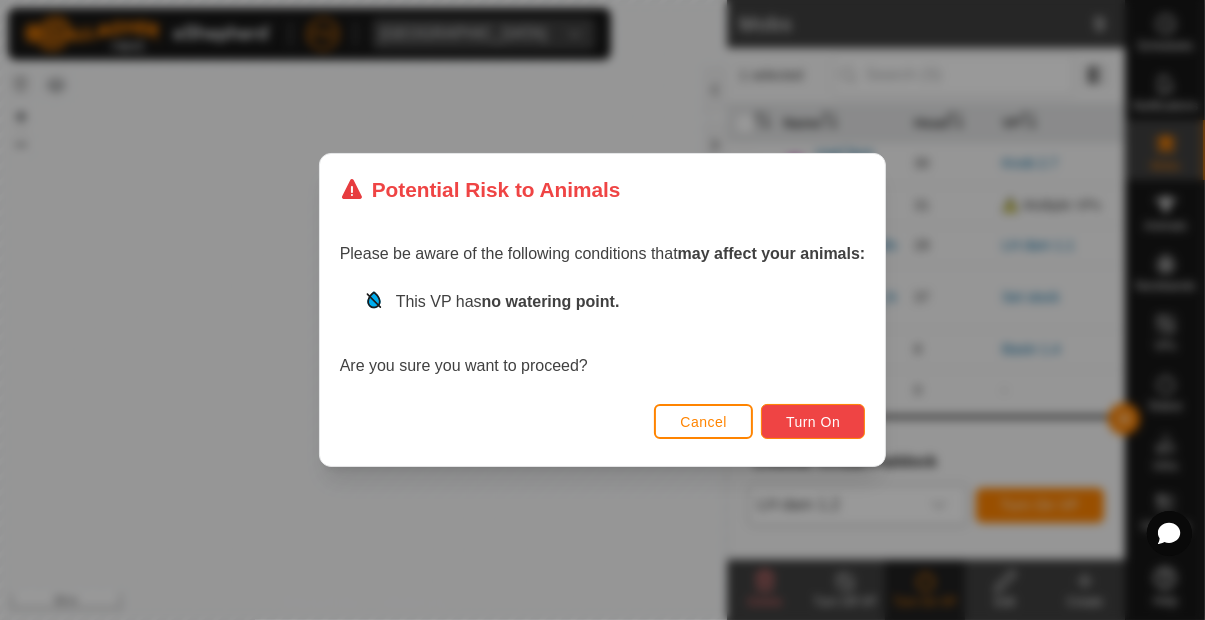 click on "Turn On" at bounding box center (813, 422) 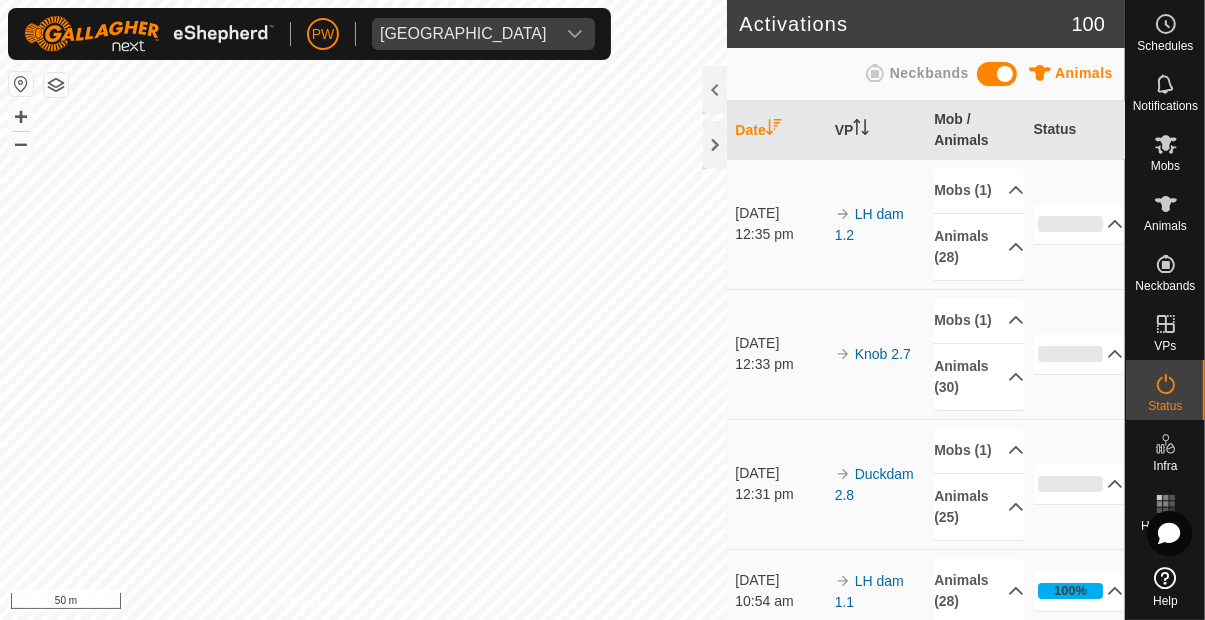 click 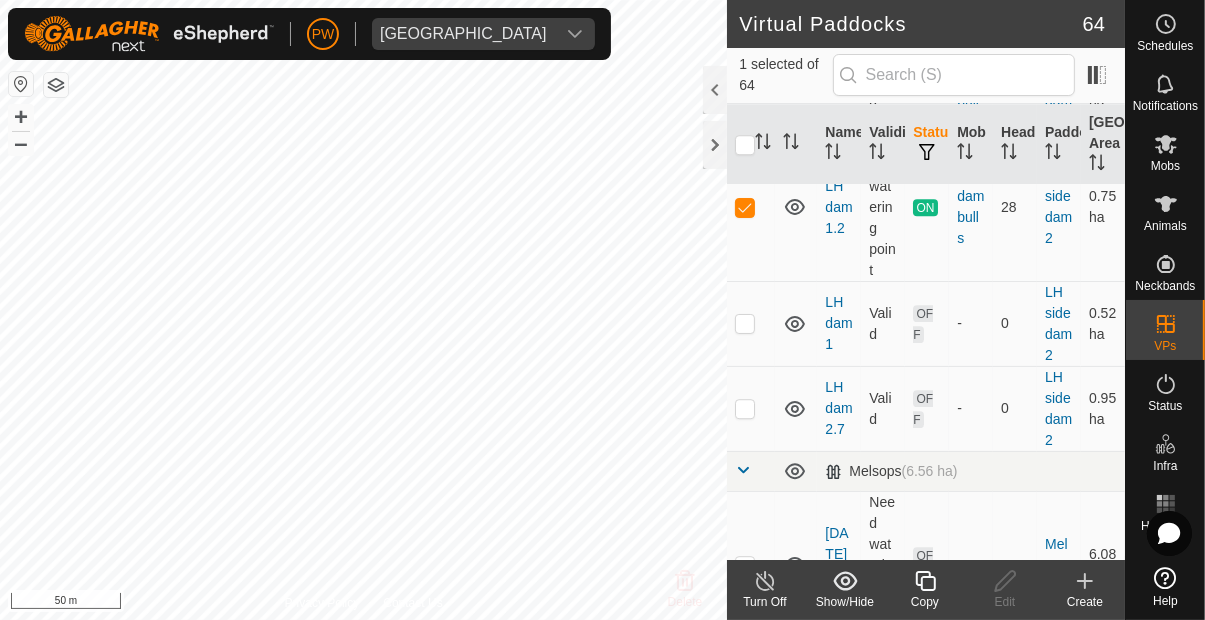 scroll, scrollTop: 5057, scrollLeft: 0, axis: vertical 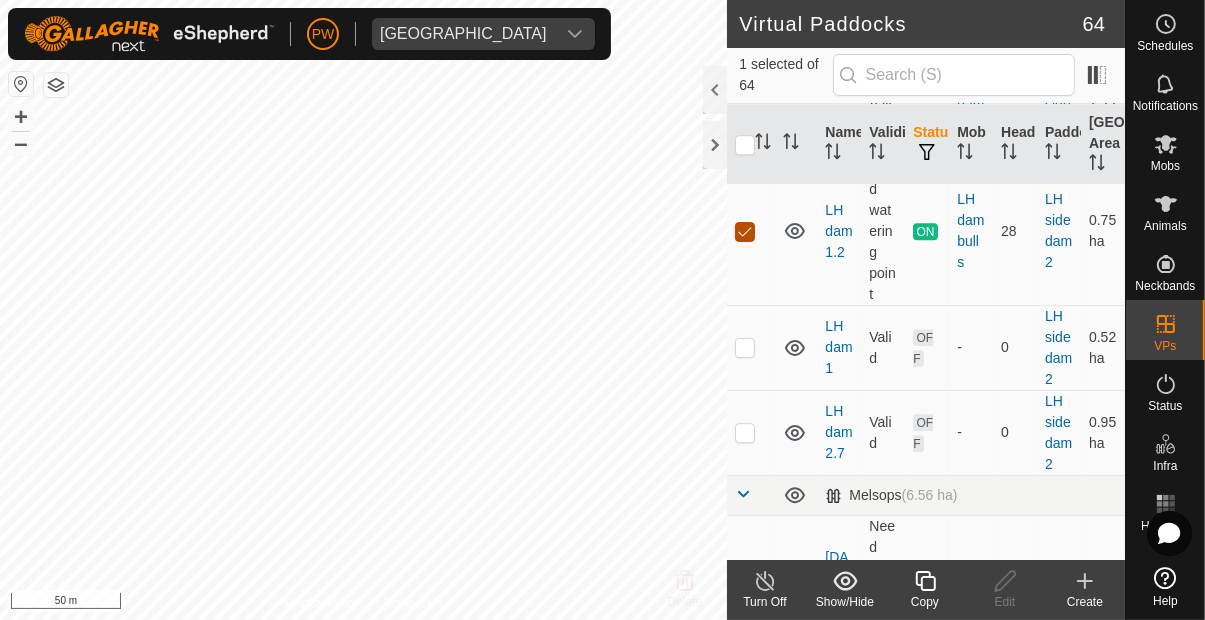 click at bounding box center [745, 232] 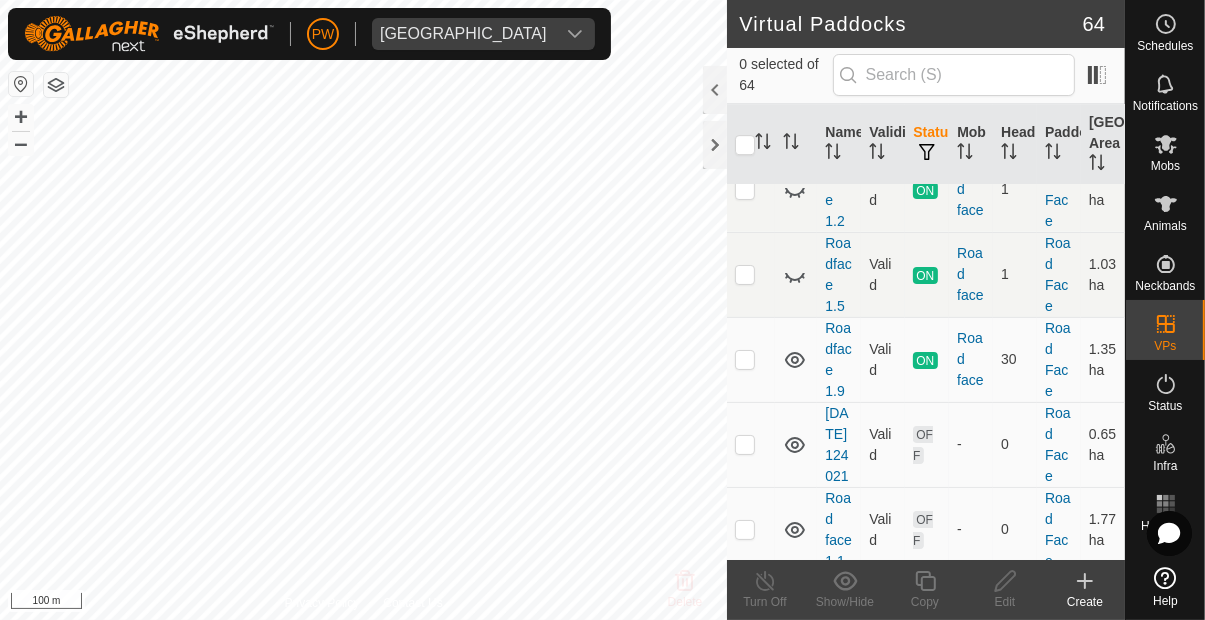scroll, scrollTop: 5809, scrollLeft: 0, axis: vertical 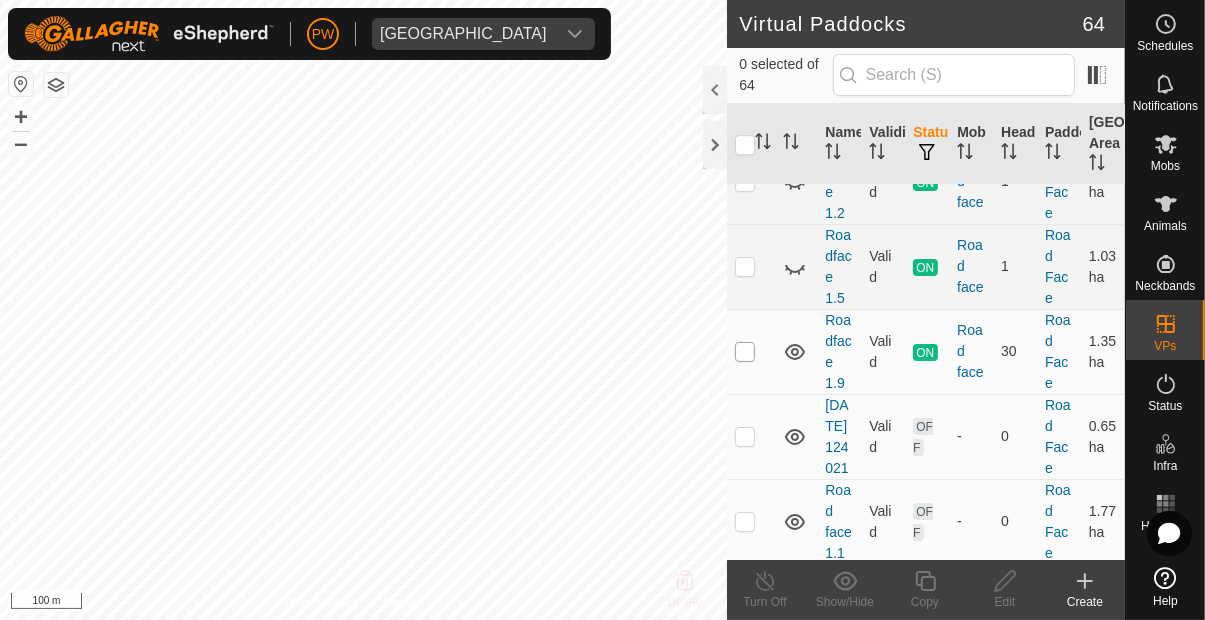 click at bounding box center (751, 351) 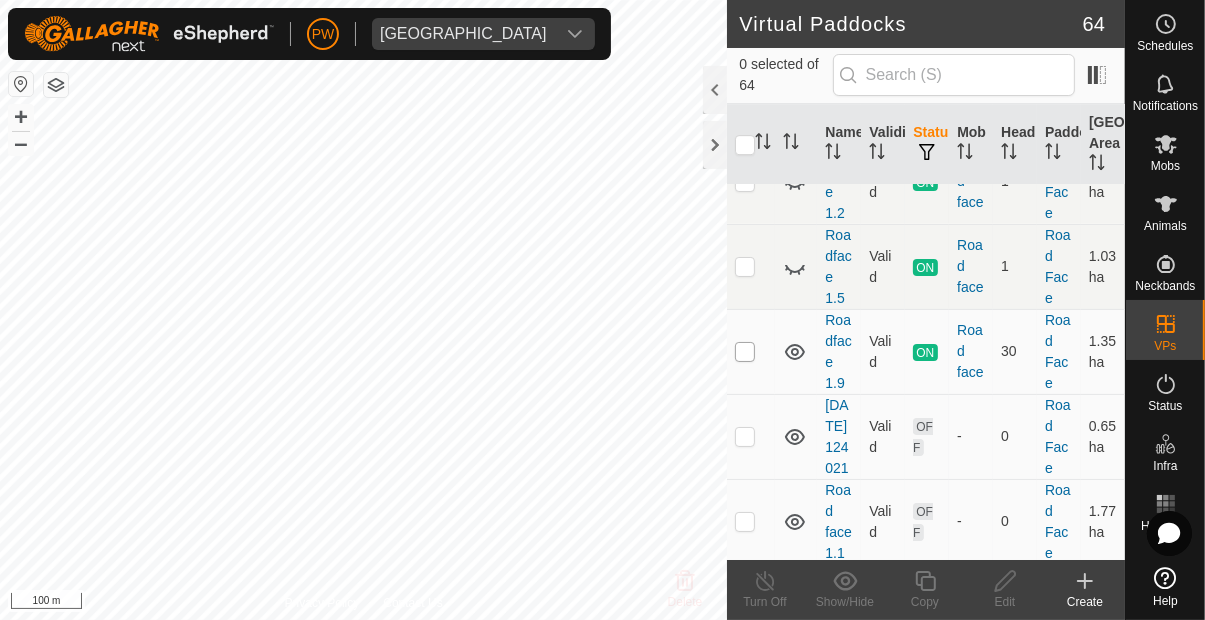 click at bounding box center (745, 352) 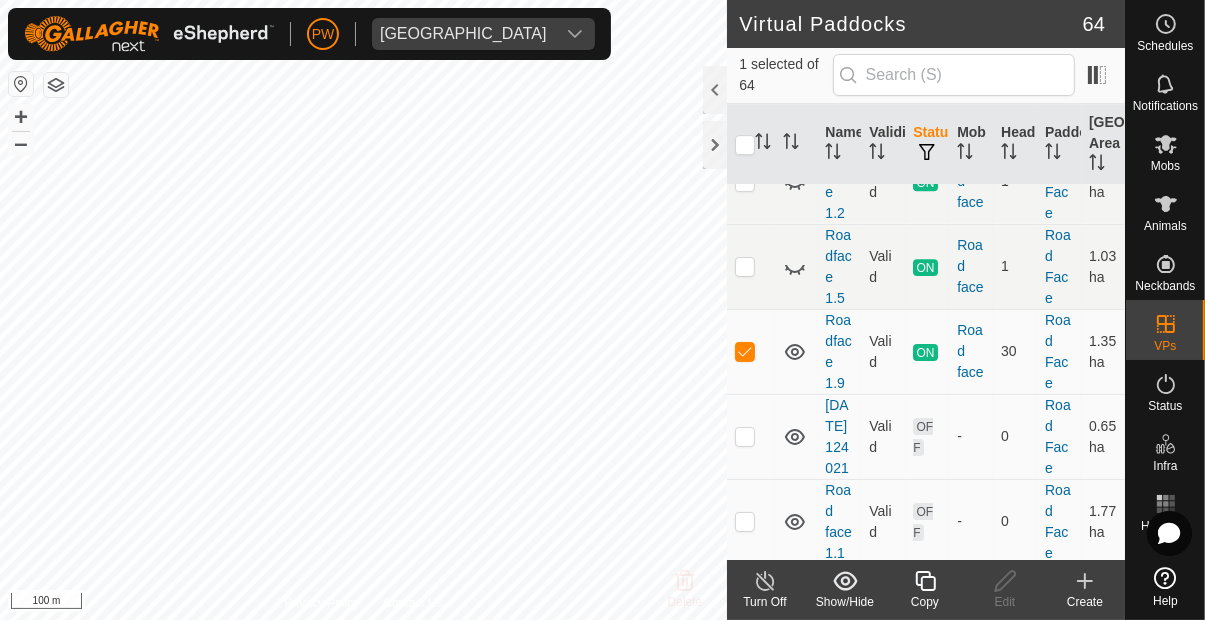 click 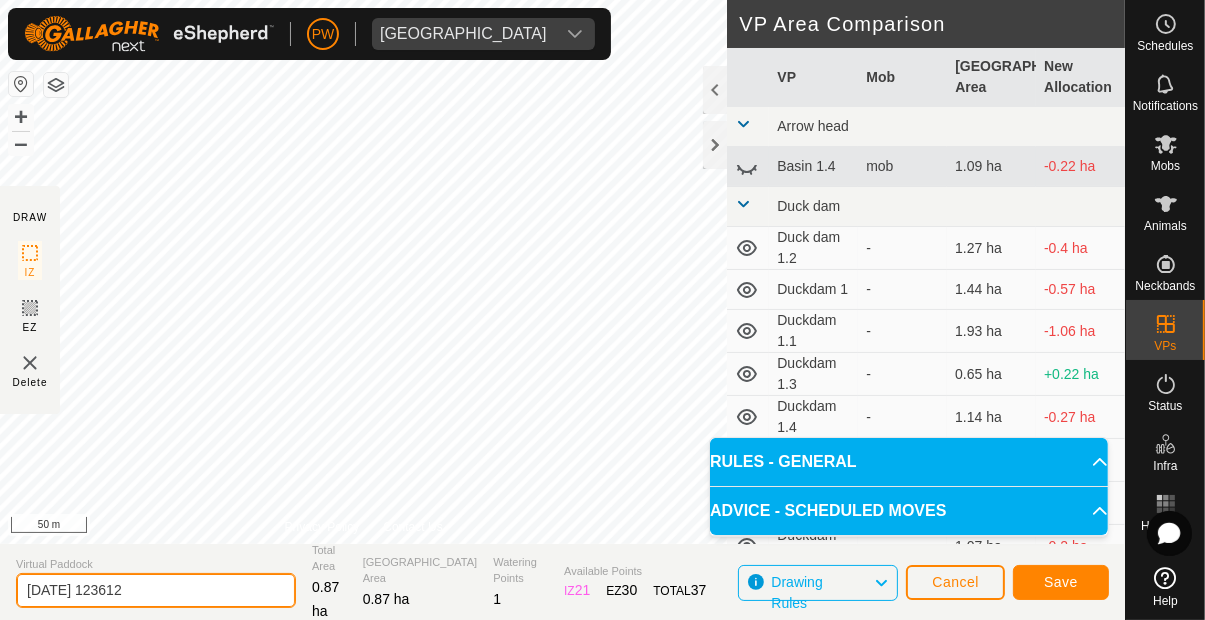 click on "[DATE] 123612" 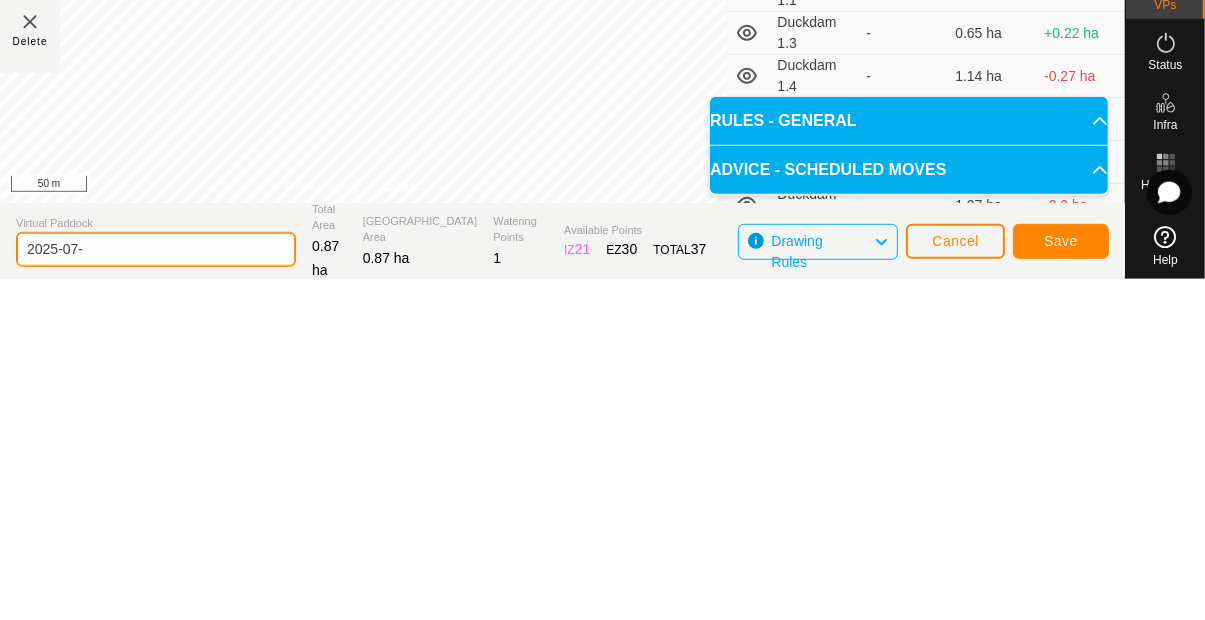 type on "2025-07" 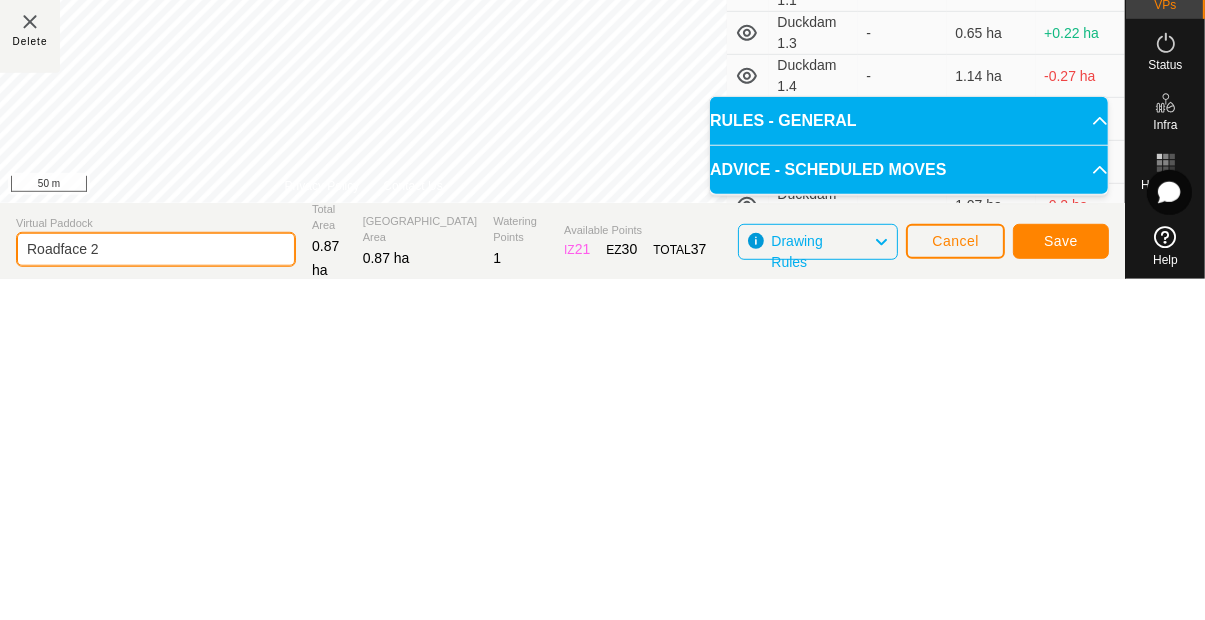 type on "Roadface 2" 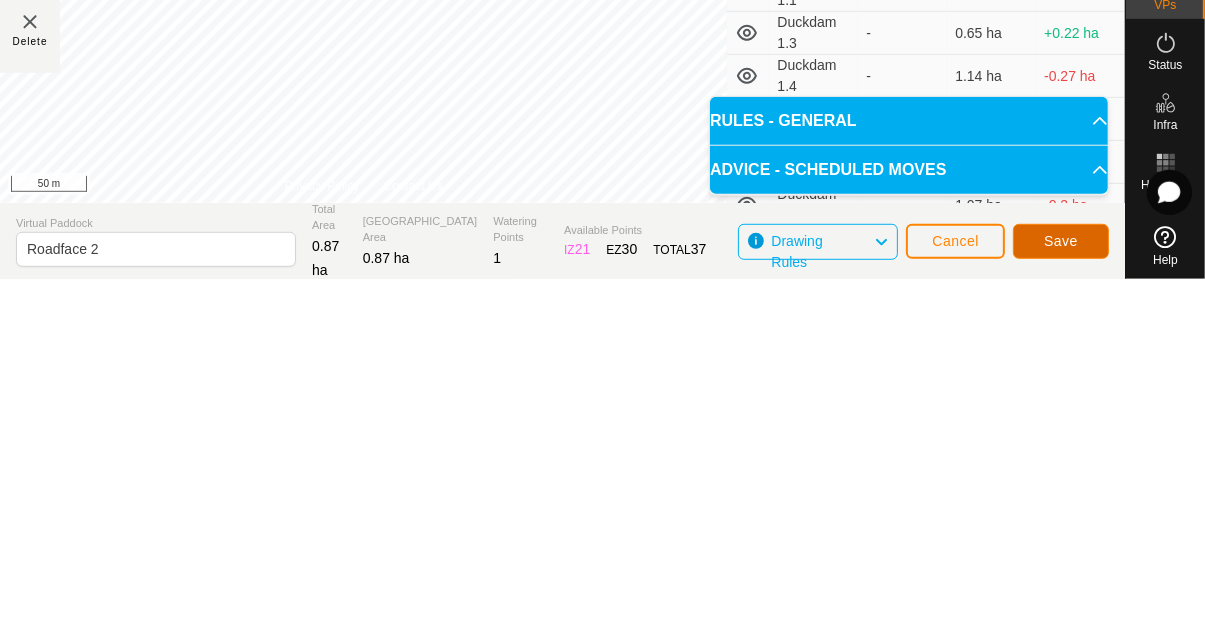 click on "Save" 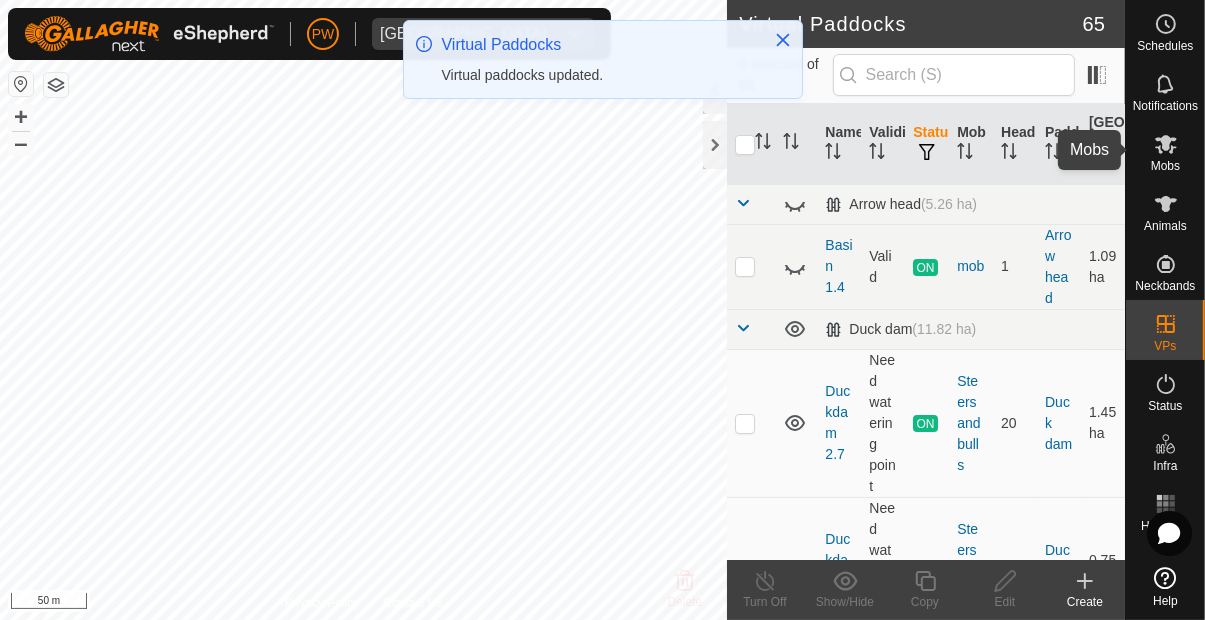 click 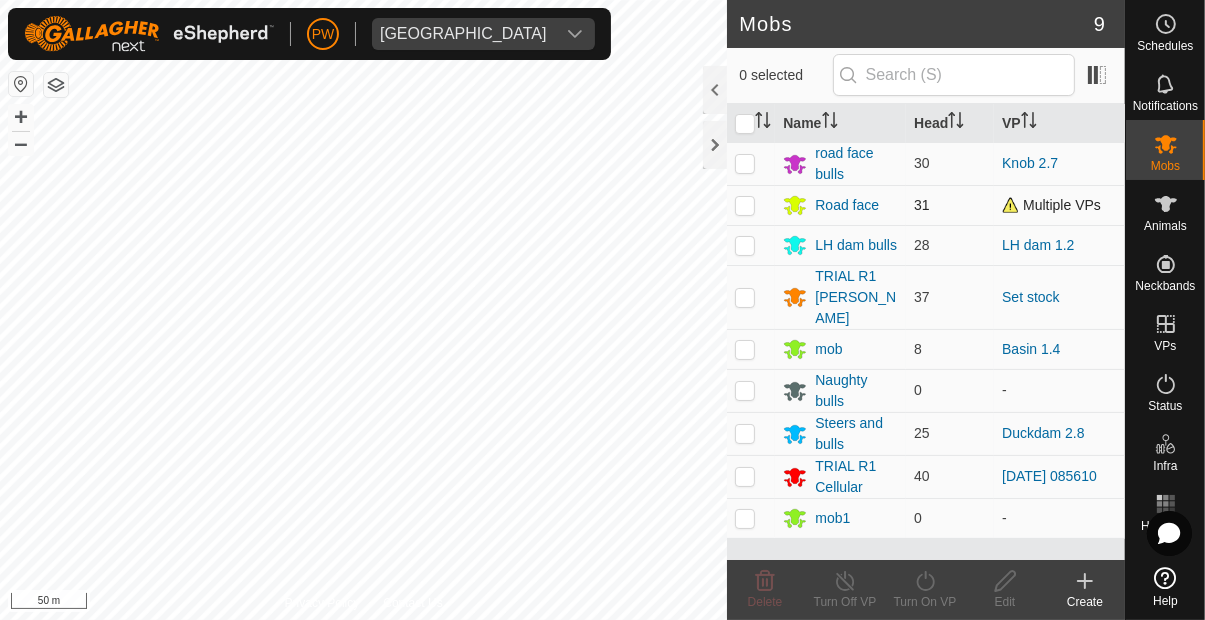 click at bounding box center [745, 205] 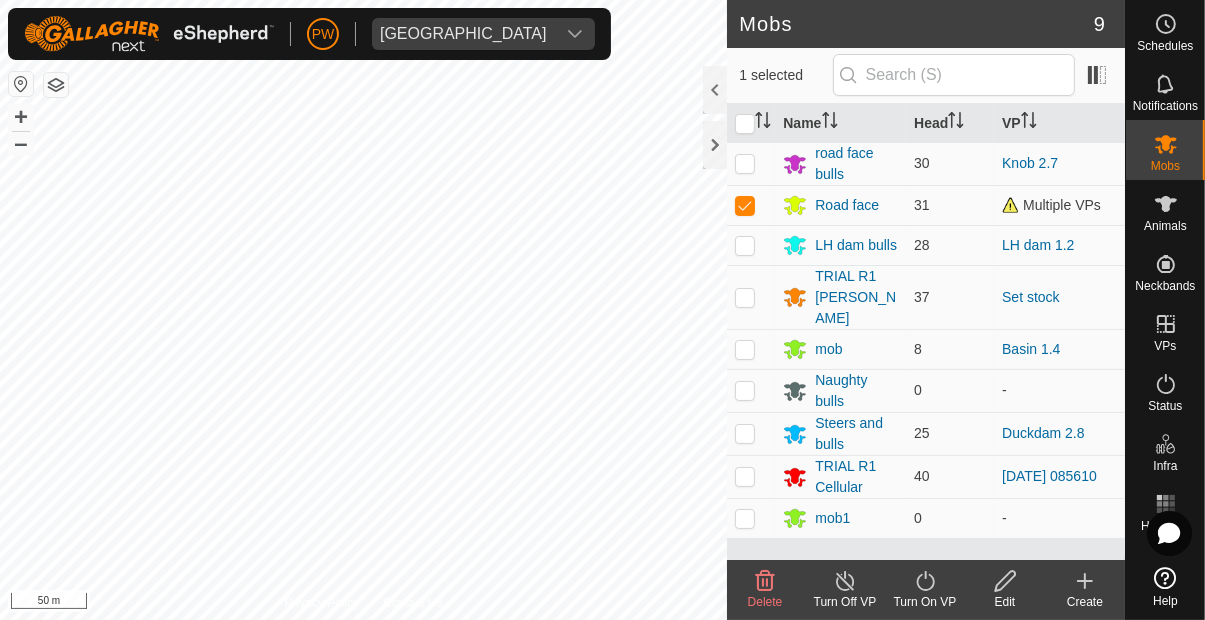 click 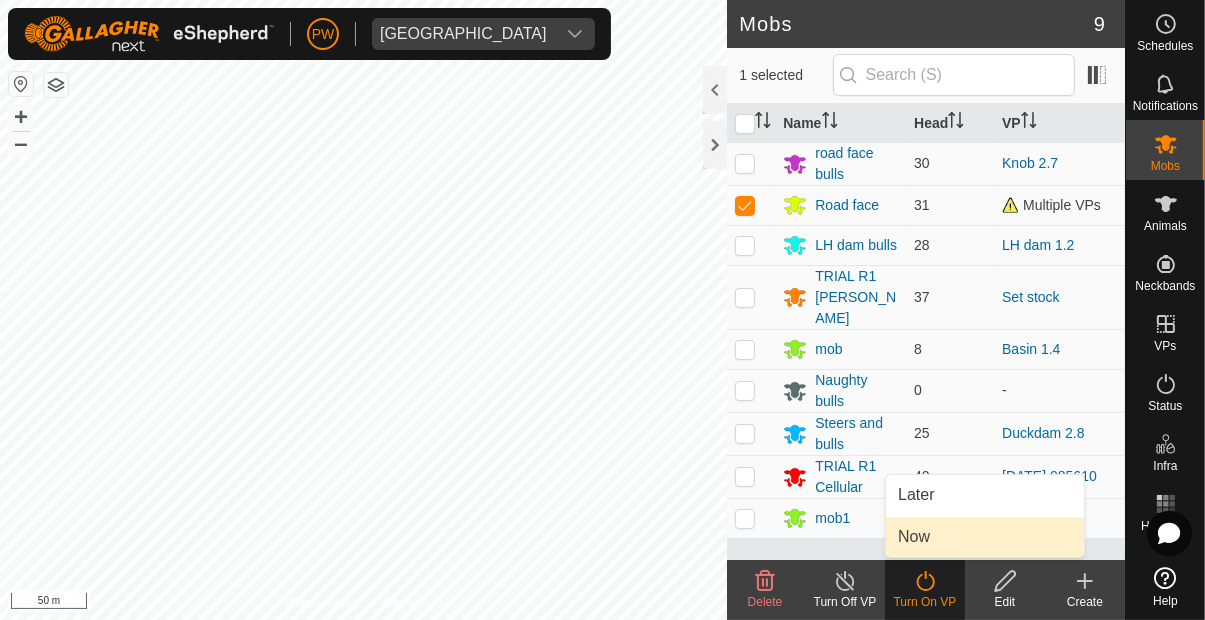 click on "Now" at bounding box center [914, 537] 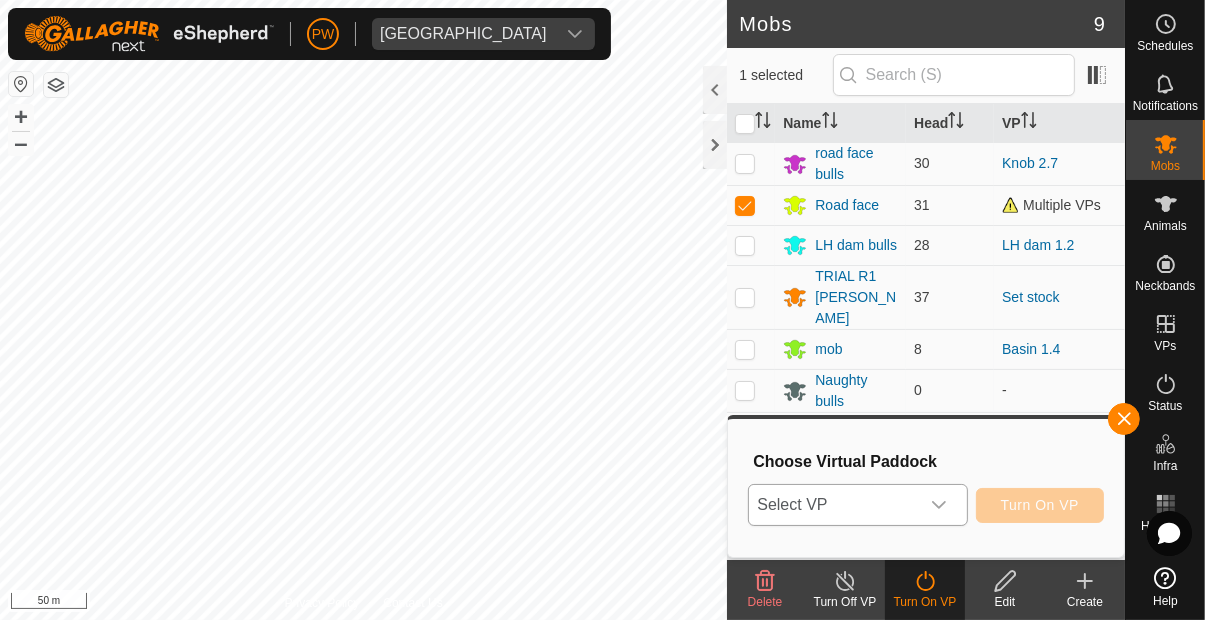 click 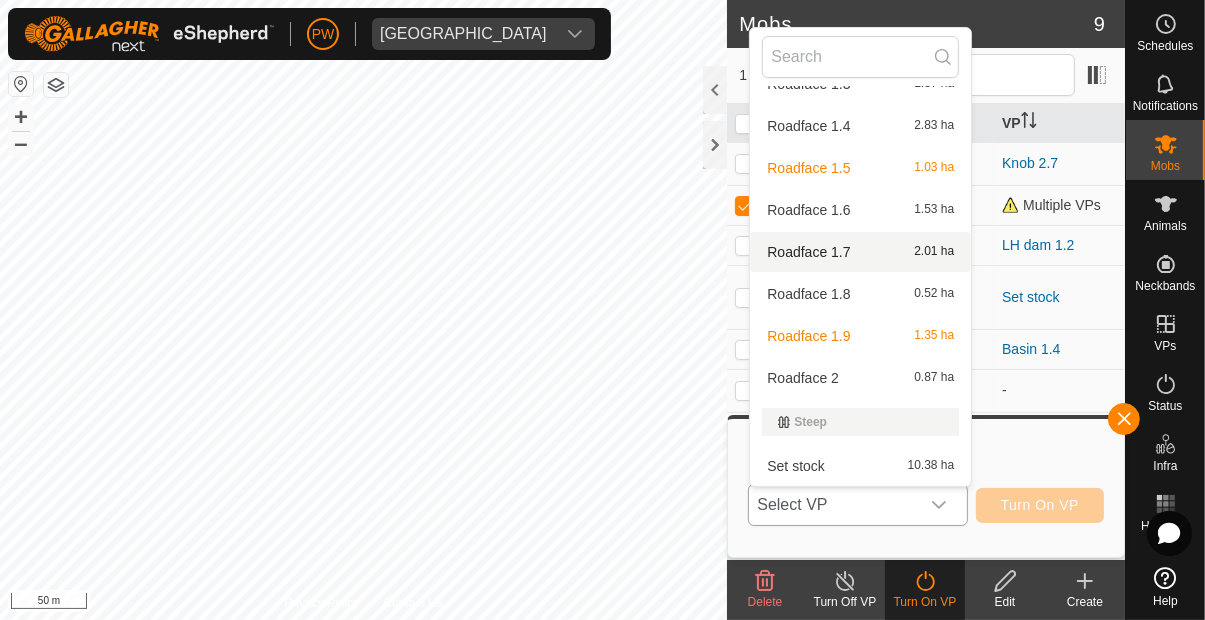 scroll, scrollTop: 2735, scrollLeft: 0, axis: vertical 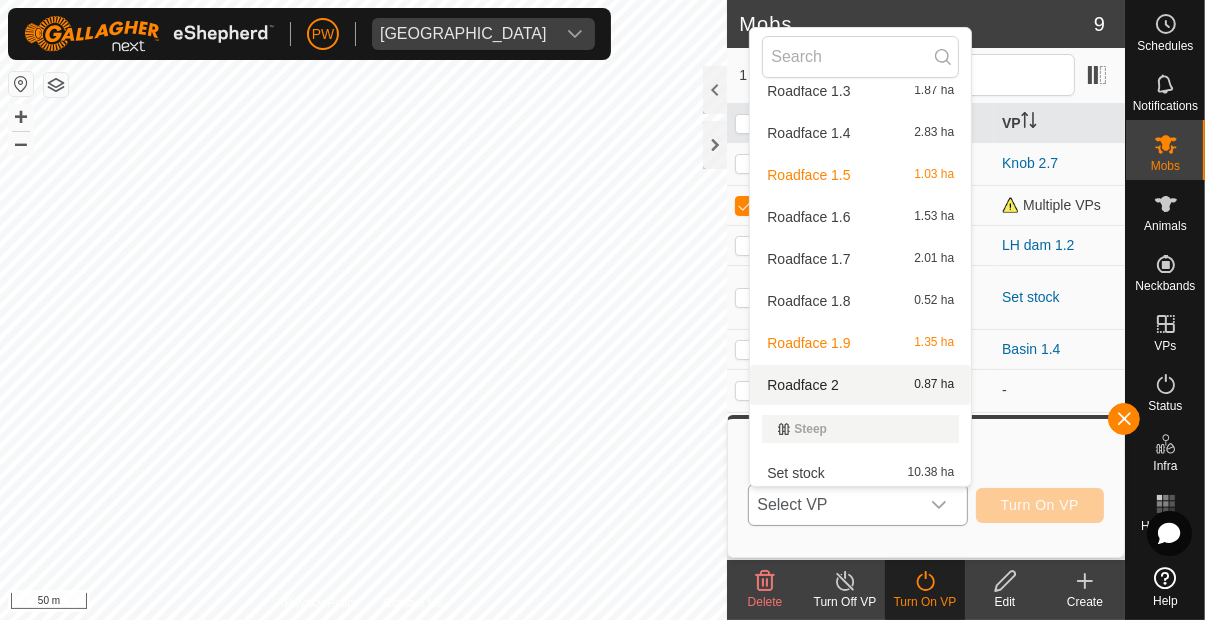 click on "Roadface 2" at bounding box center [803, 385] 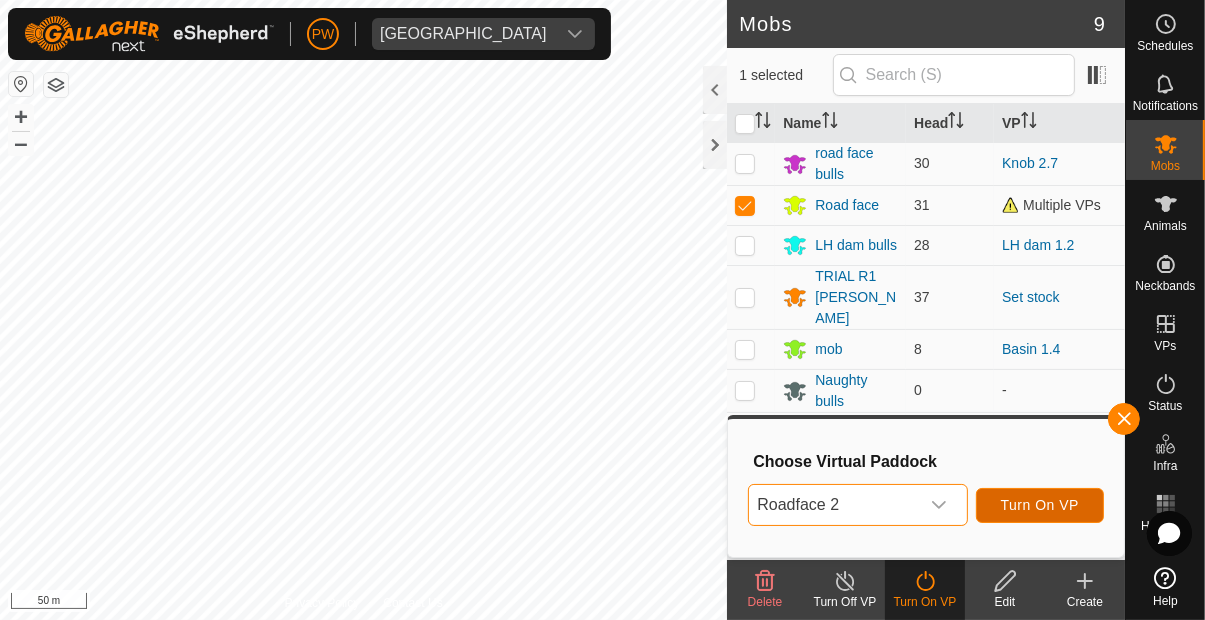 click on "Turn On VP" at bounding box center [1040, 505] 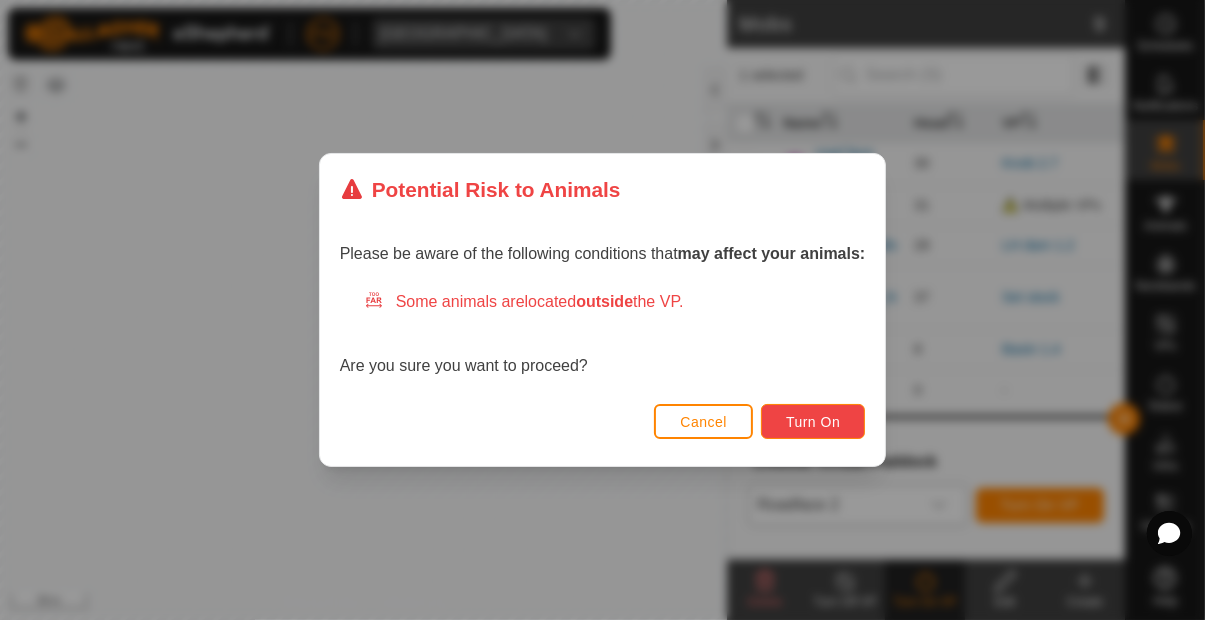 click on "Turn On" at bounding box center (813, 422) 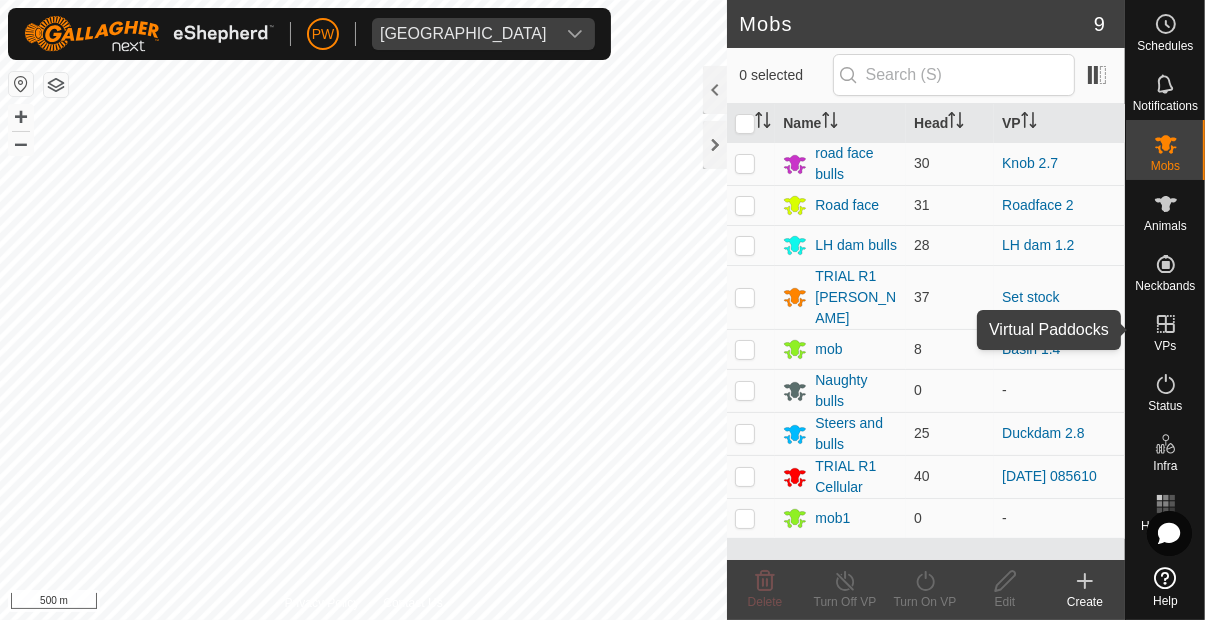 click 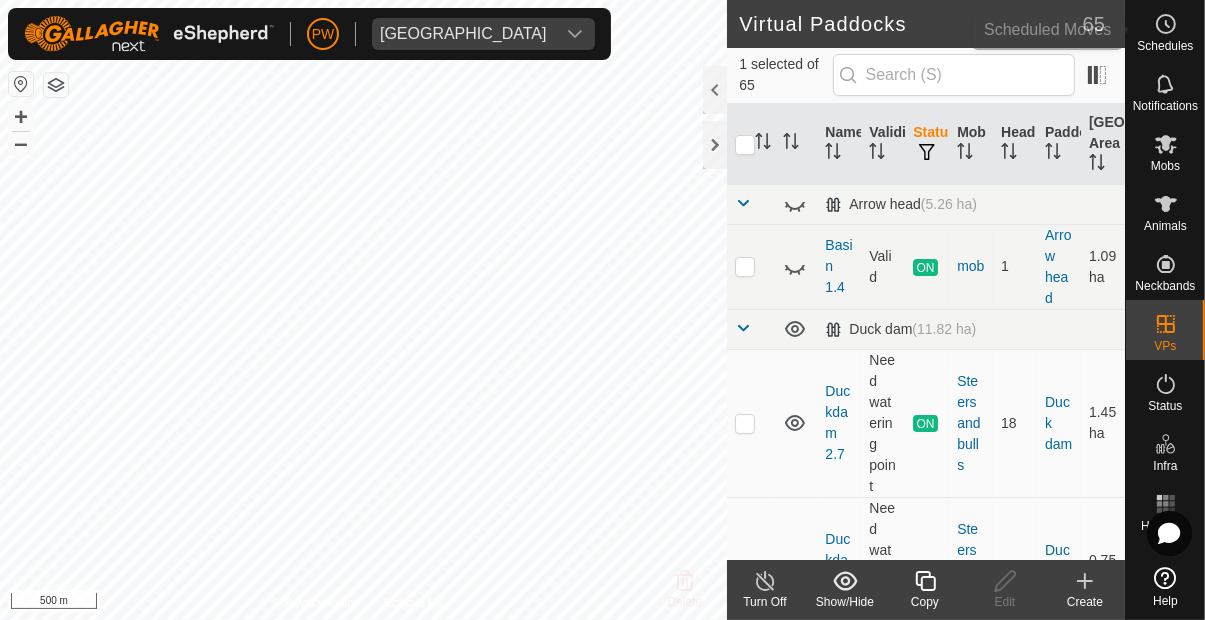 click 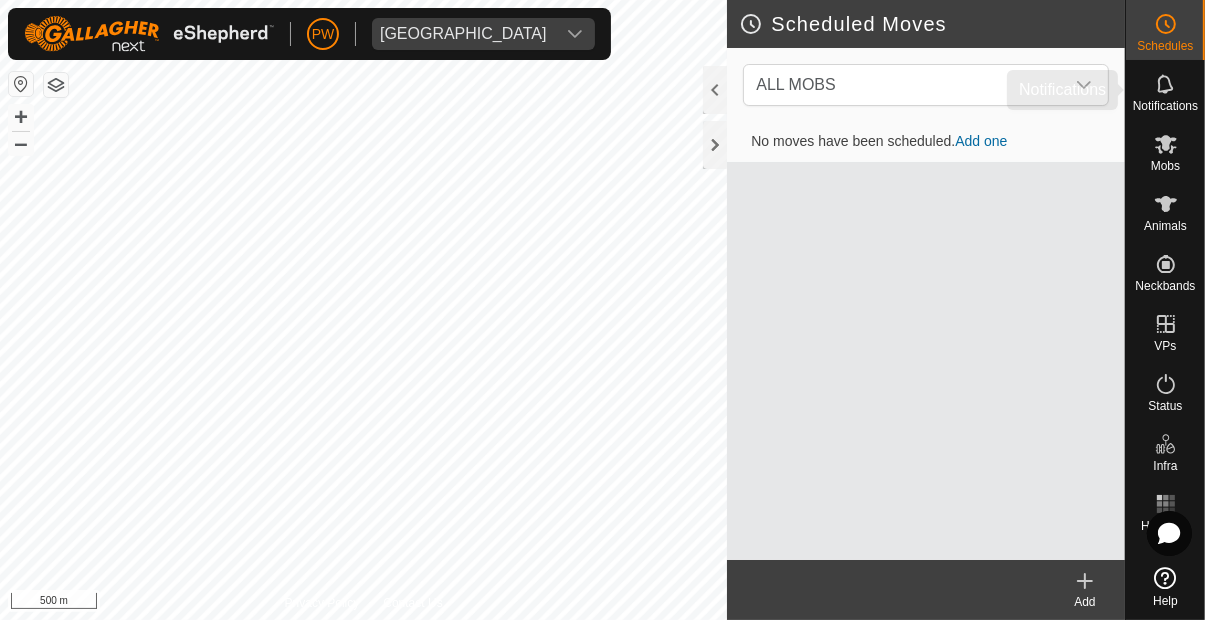 click 